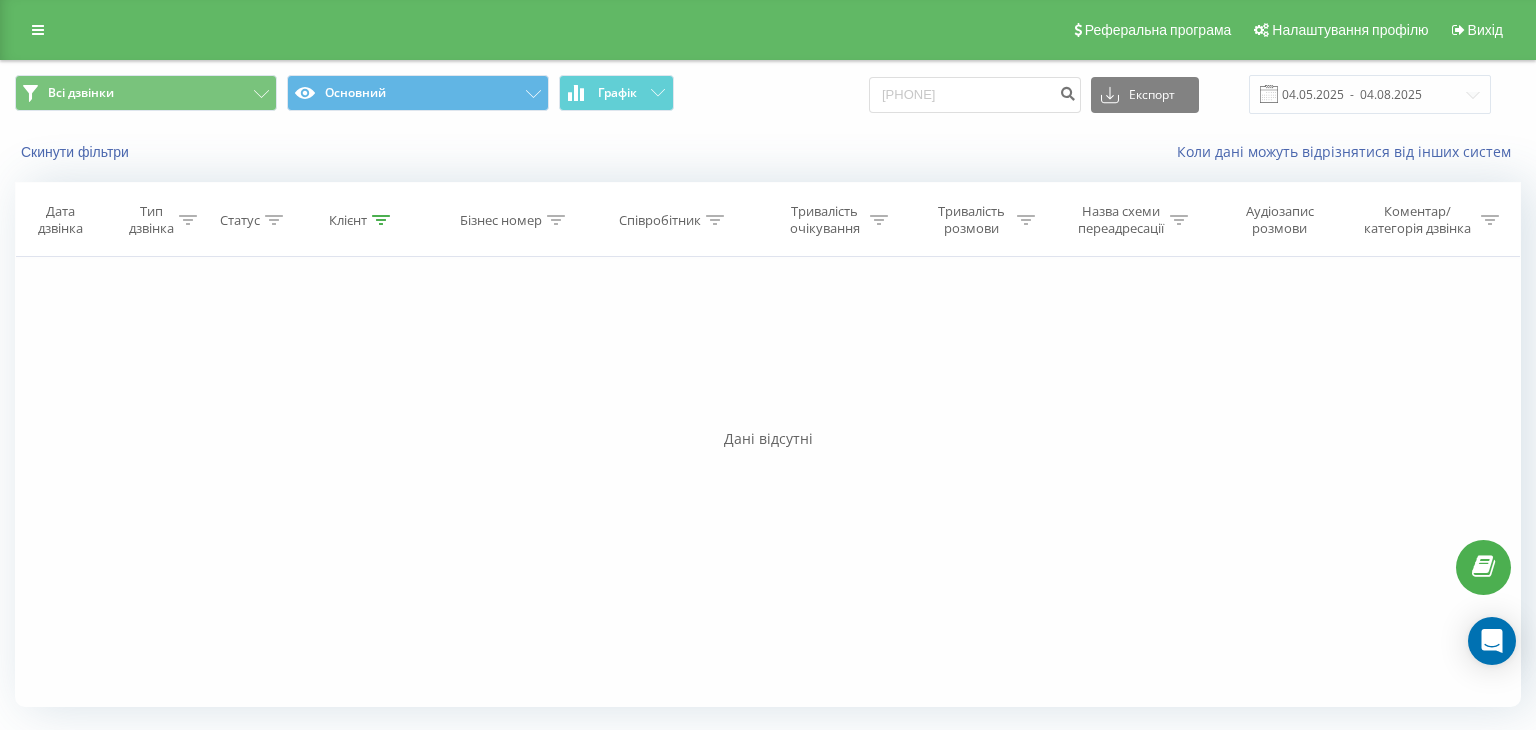 scroll, scrollTop: 0, scrollLeft: 0, axis: both 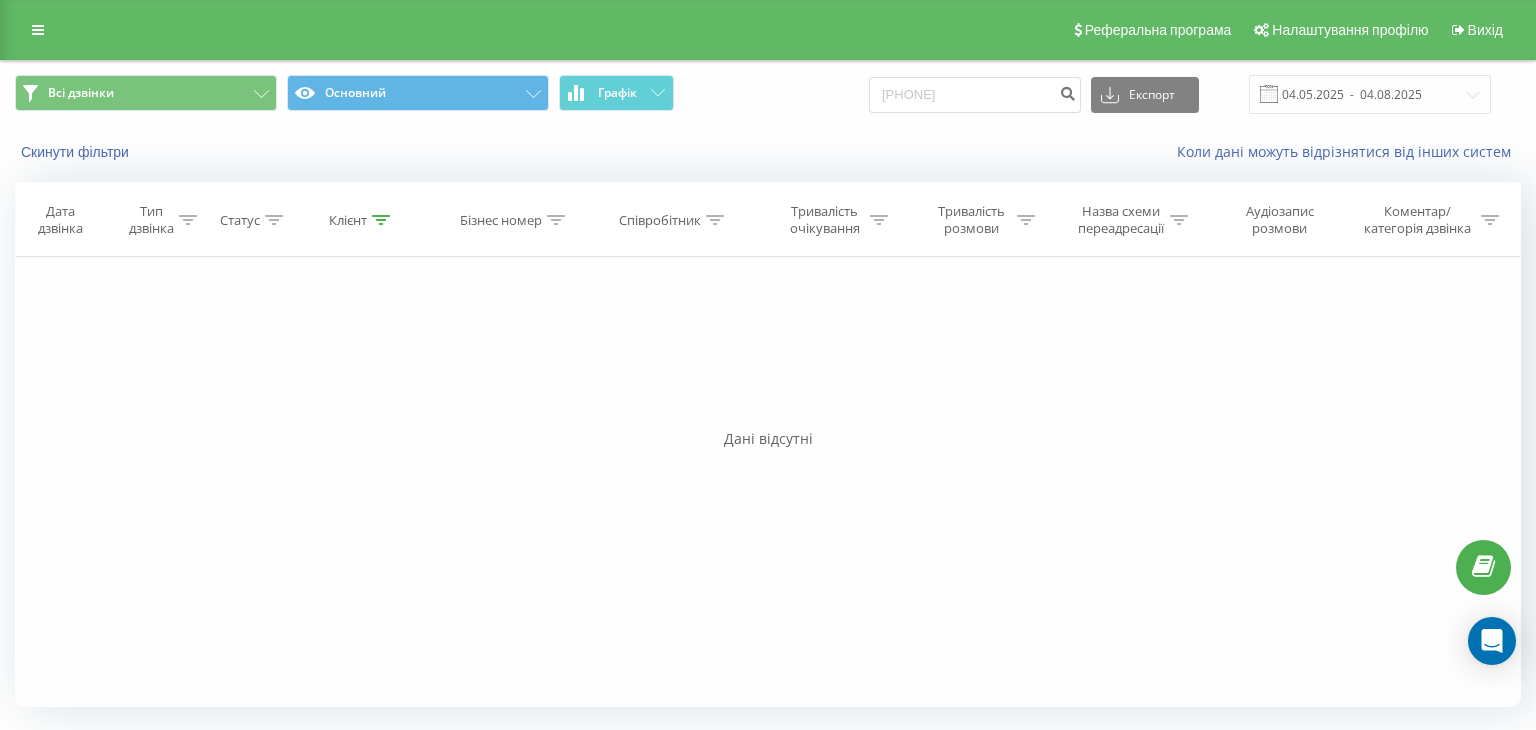 type on "[PHONE]" 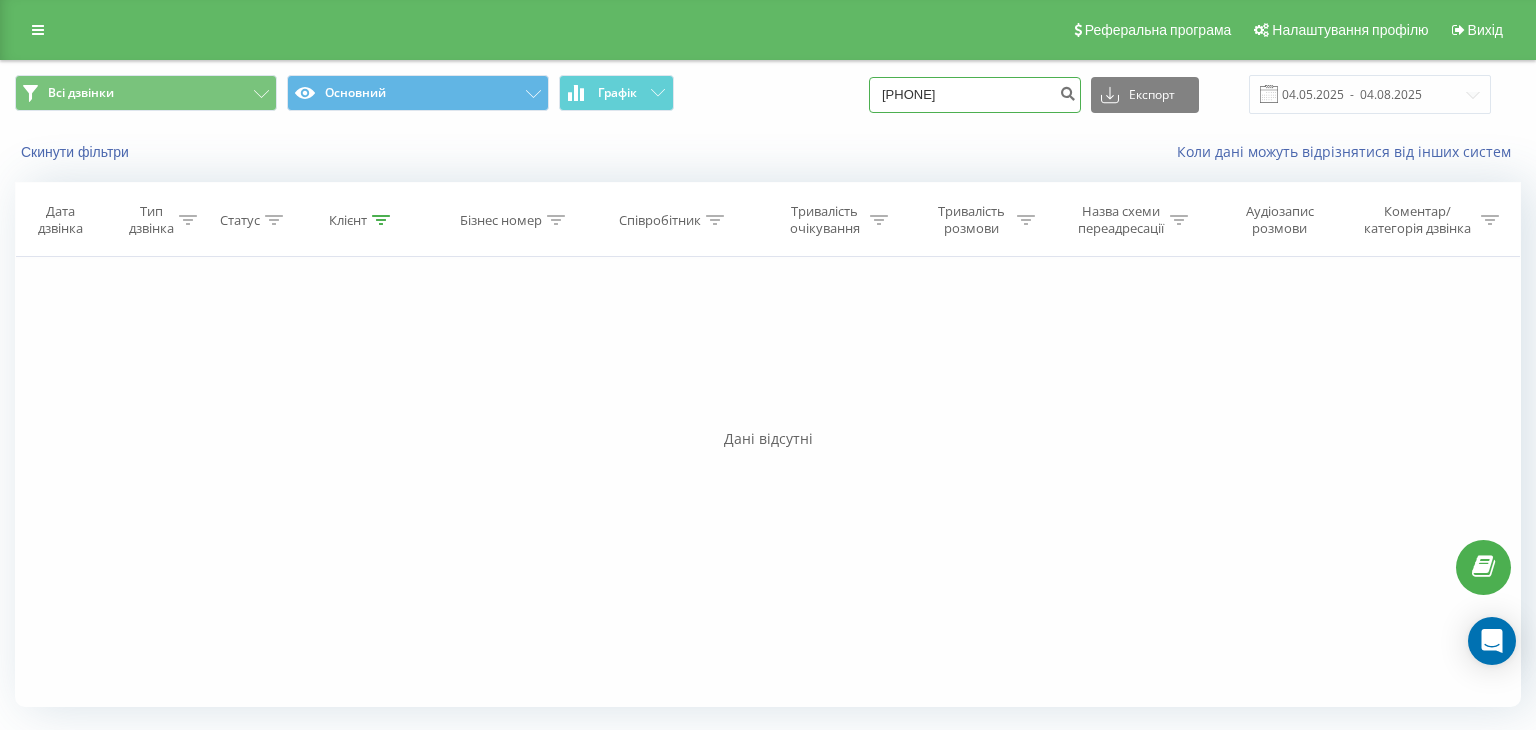 drag, startPoint x: 764, startPoint y: 106, endPoint x: 568, endPoint y: 145, distance: 199.84244 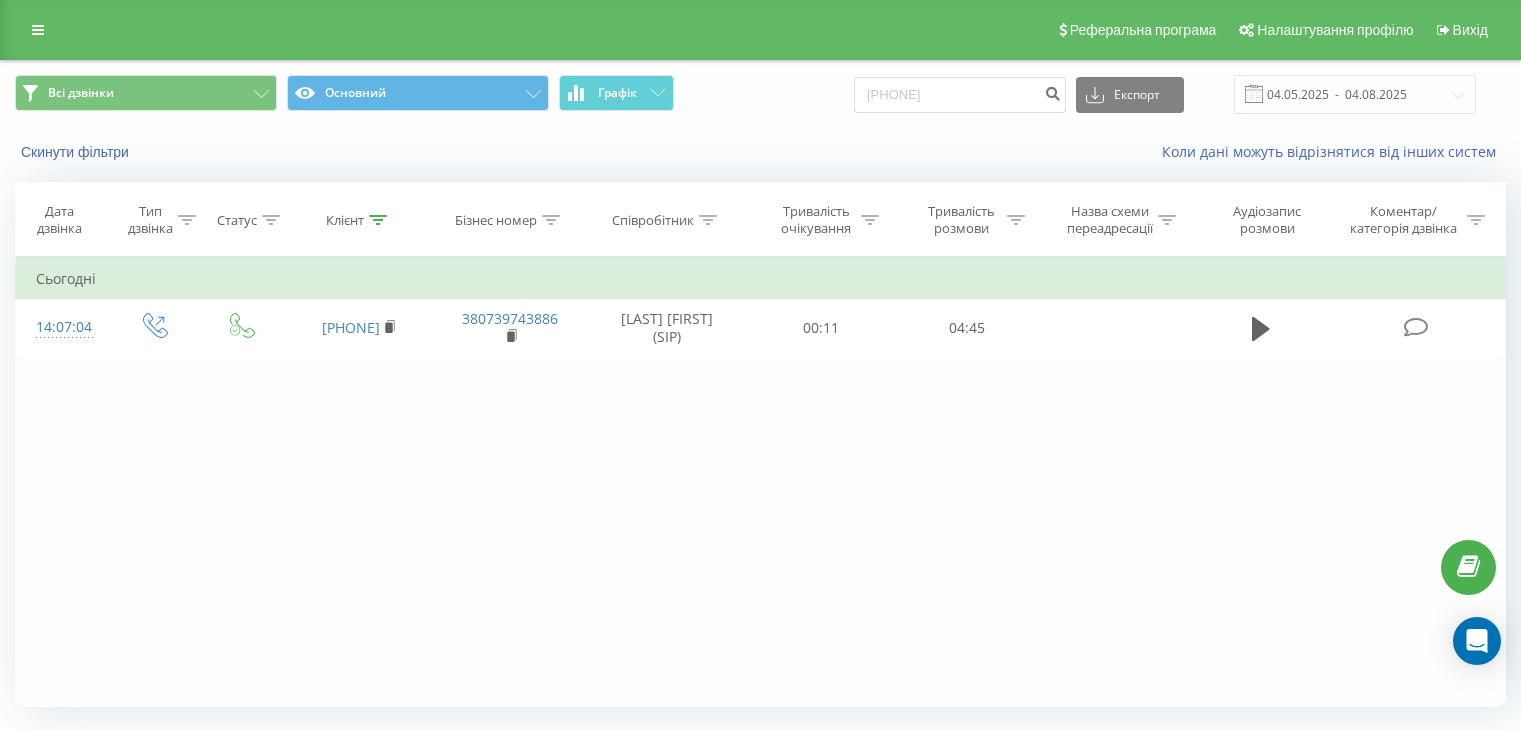 scroll, scrollTop: 0, scrollLeft: 0, axis: both 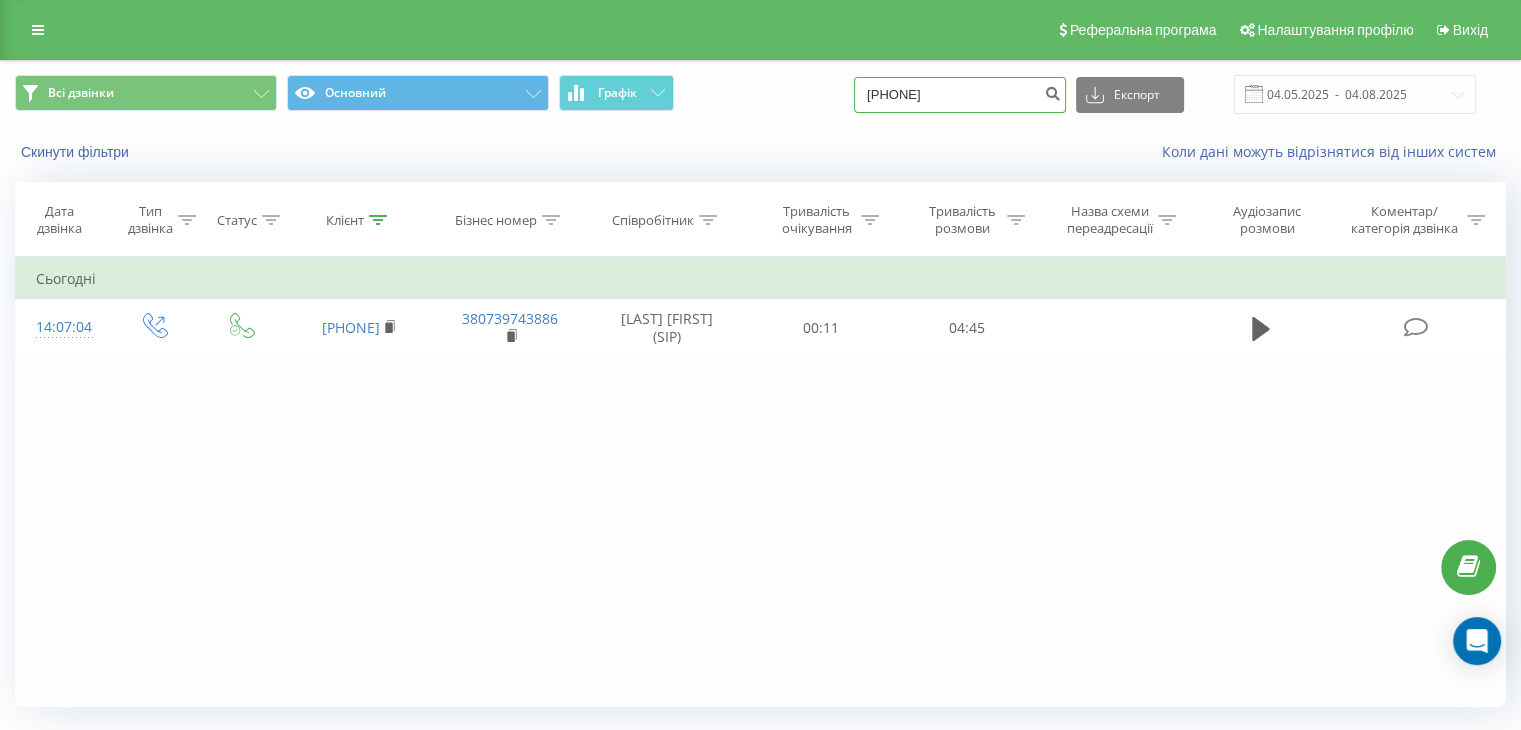 click on "[PHONE]" at bounding box center [960, 95] 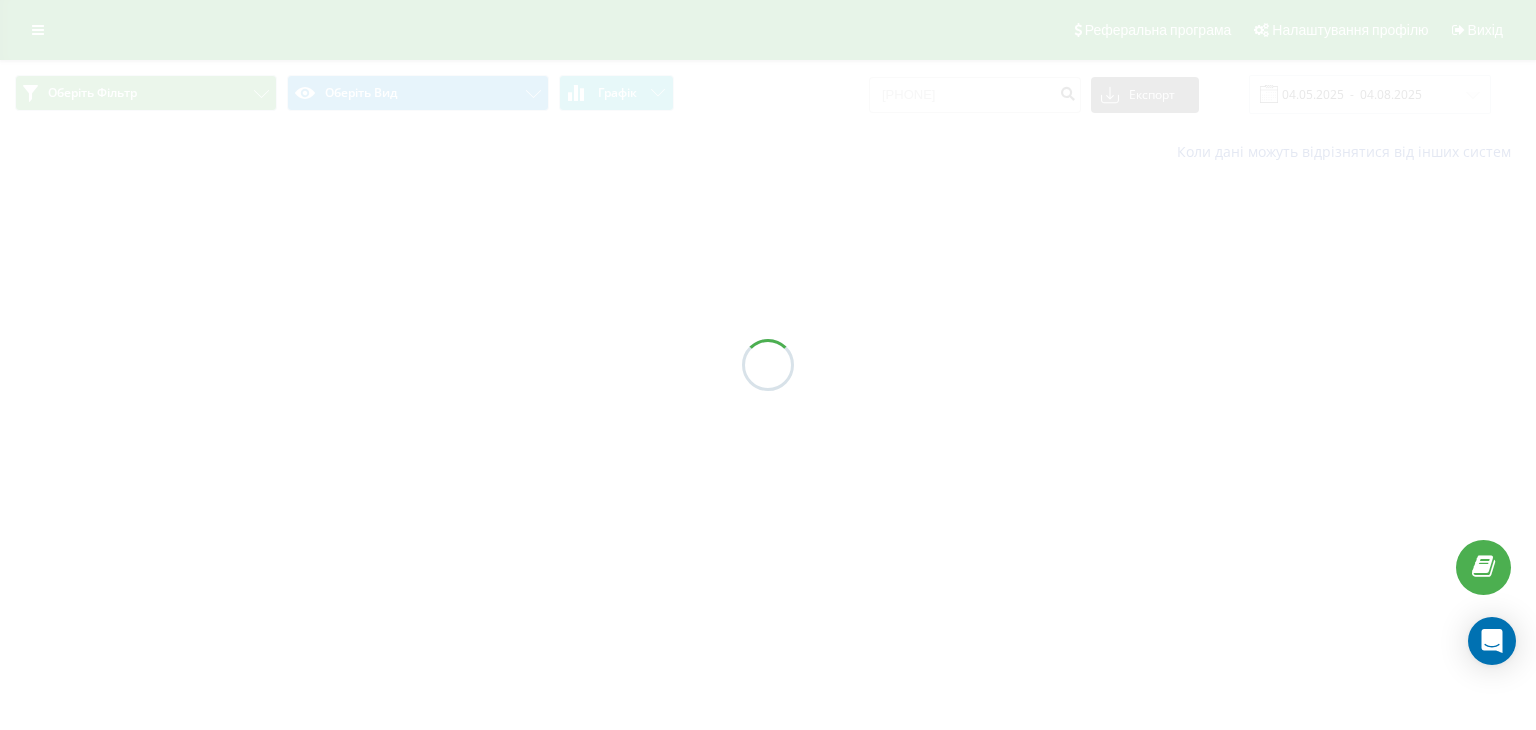 scroll, scrollTop: 0, scrollLeft: 0, axis: both 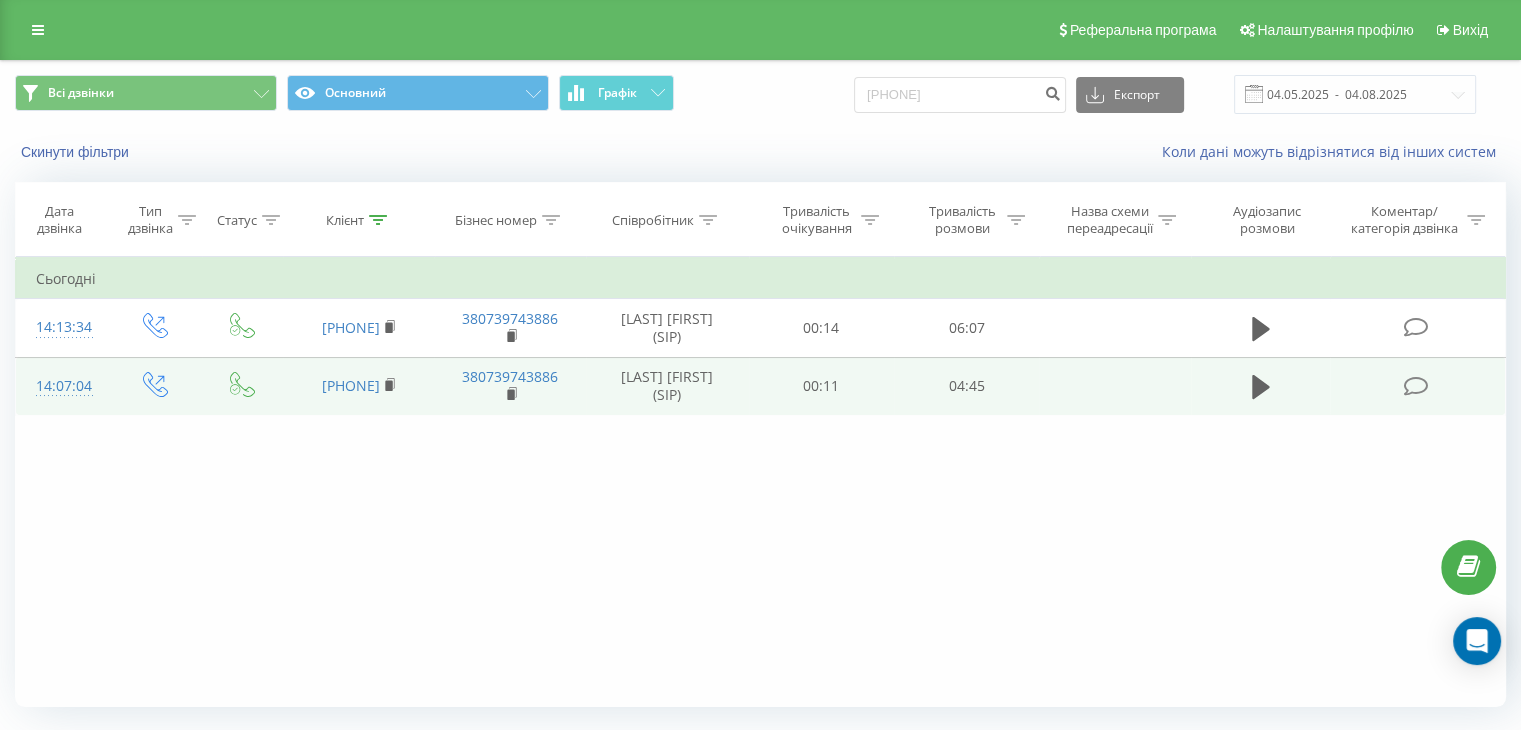 drag, startPoint x: 1261, startPoint y: 382, endPoint x: 1240, endPoint y: 389, distance: 22.135944 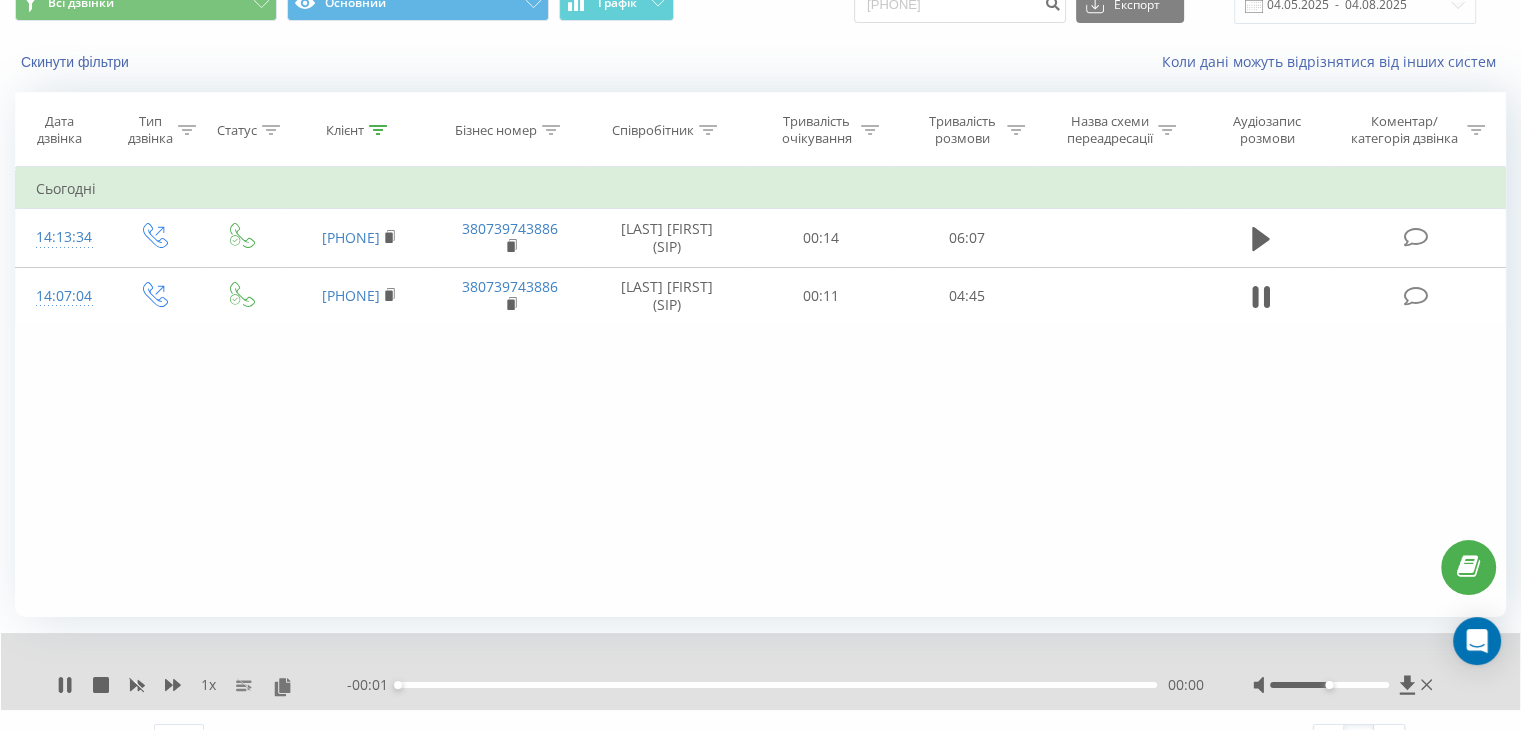 scroll, scrollTop: 128, scrollLeft: 0, axis: vertical 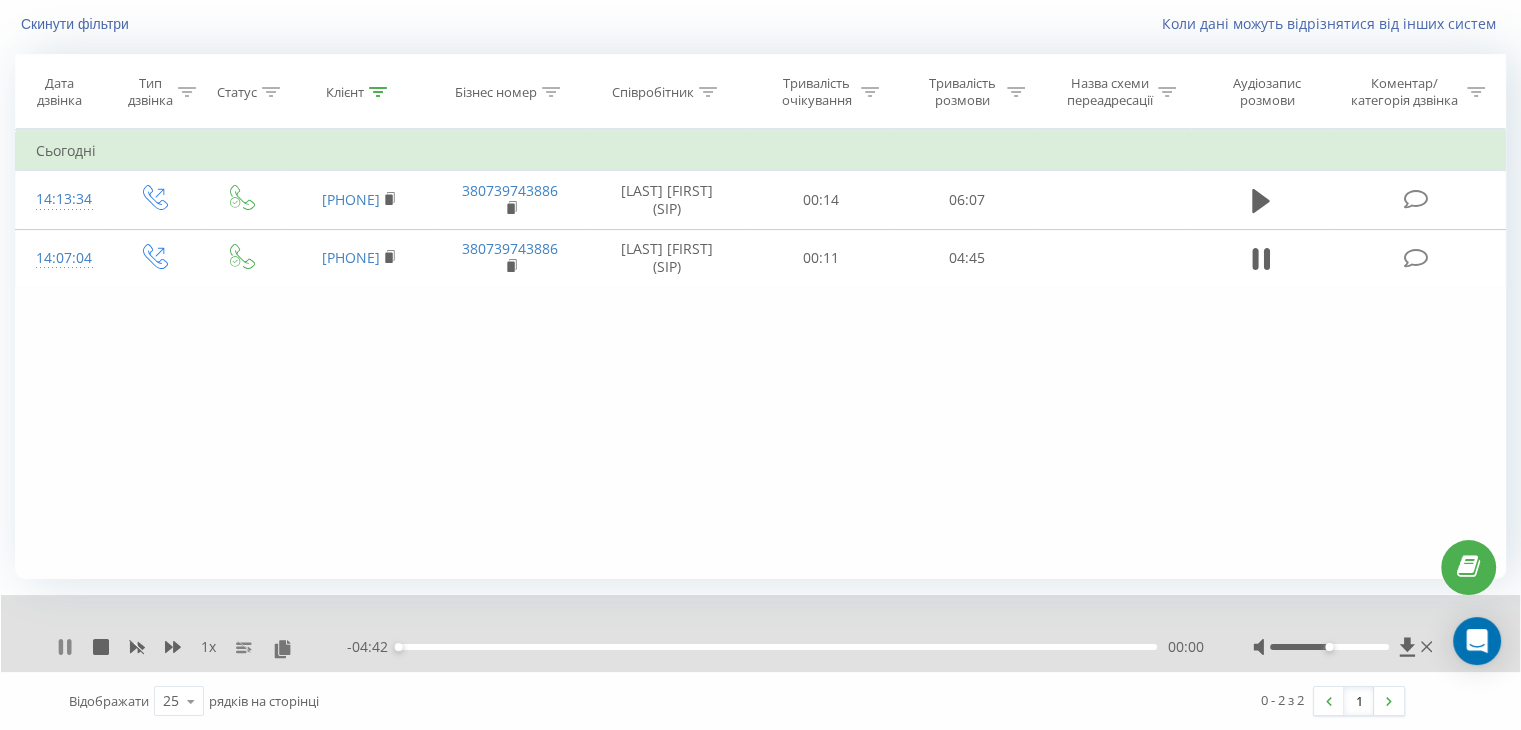 click 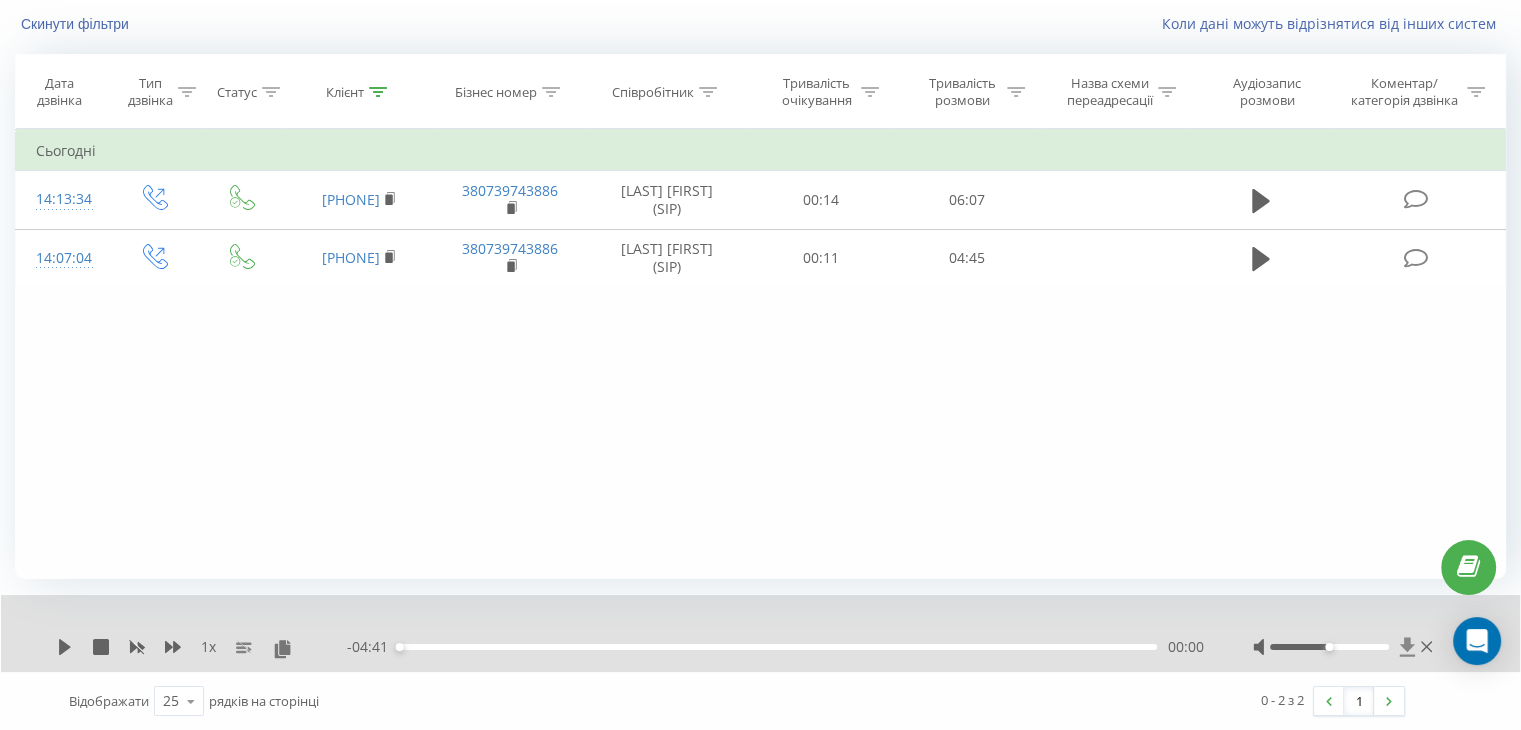 click 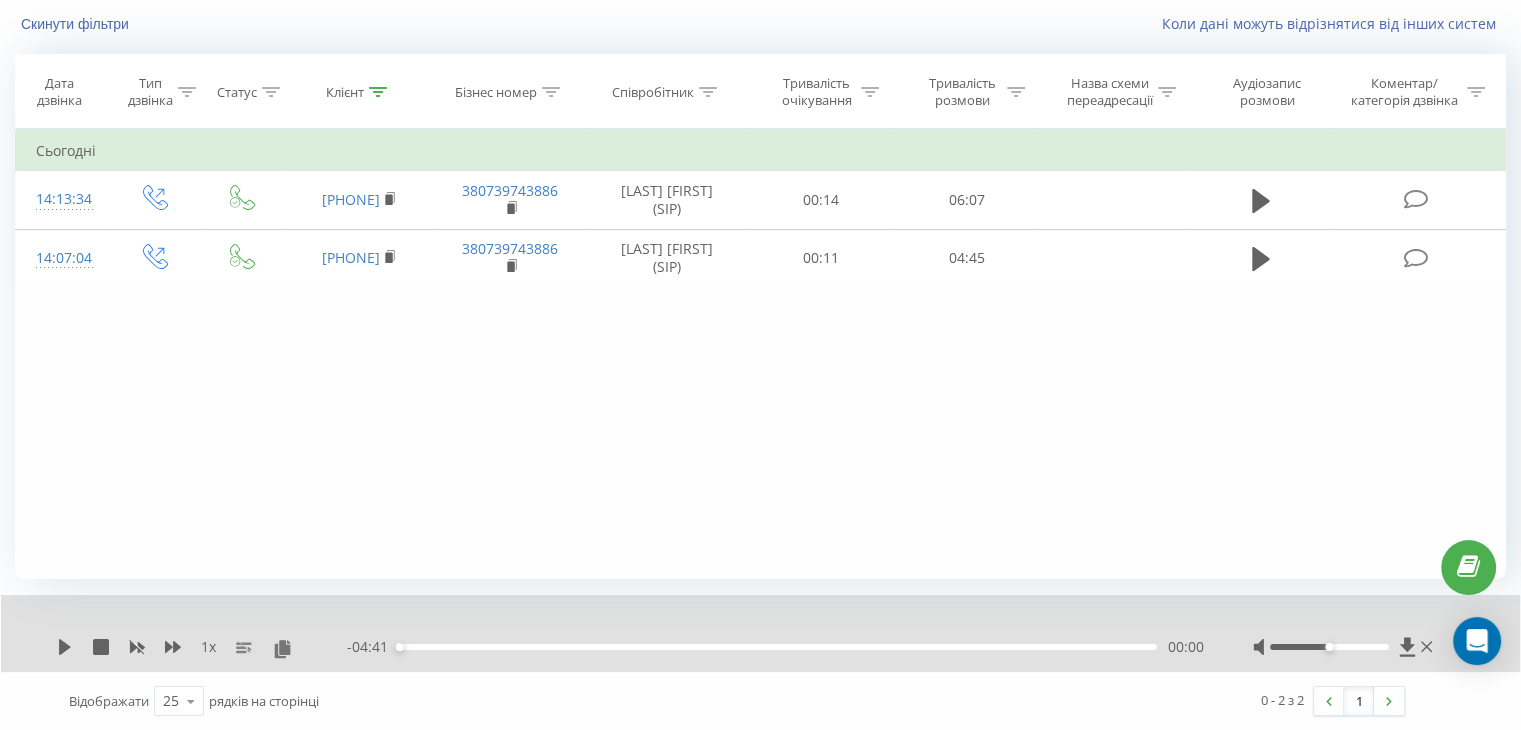 click on "Фільтрувати за умовою Дорівнює Введіть значення Скасувати OK Фільтрувати за умовою Дорівнює Введіть значення Скасувати OK Фільтрувати за умовою Містить Скасувати OK Фільтрувати за умовою Містить Скасувати OK Фільтрувати за умовою Містить Скасувати OK Фільтрувати за умовою Дорівнює Скасувати OK Фільтрувати за умовою Дорівнює Скасувати OK Фільтрувати за умовою Містить Скасувати OK Фільтрувати за умовою Дорівнює Введіть значення Скасувати OK Сьогодні  14:13:34         380677314311 380739743886 Давиденко Дмитро (SIP) 00:14 06:07  14:07:04         380677314311 380739743886 Давиденко Дмитро (SIP) 00:11 04:45" at bounding box center [760, 354] 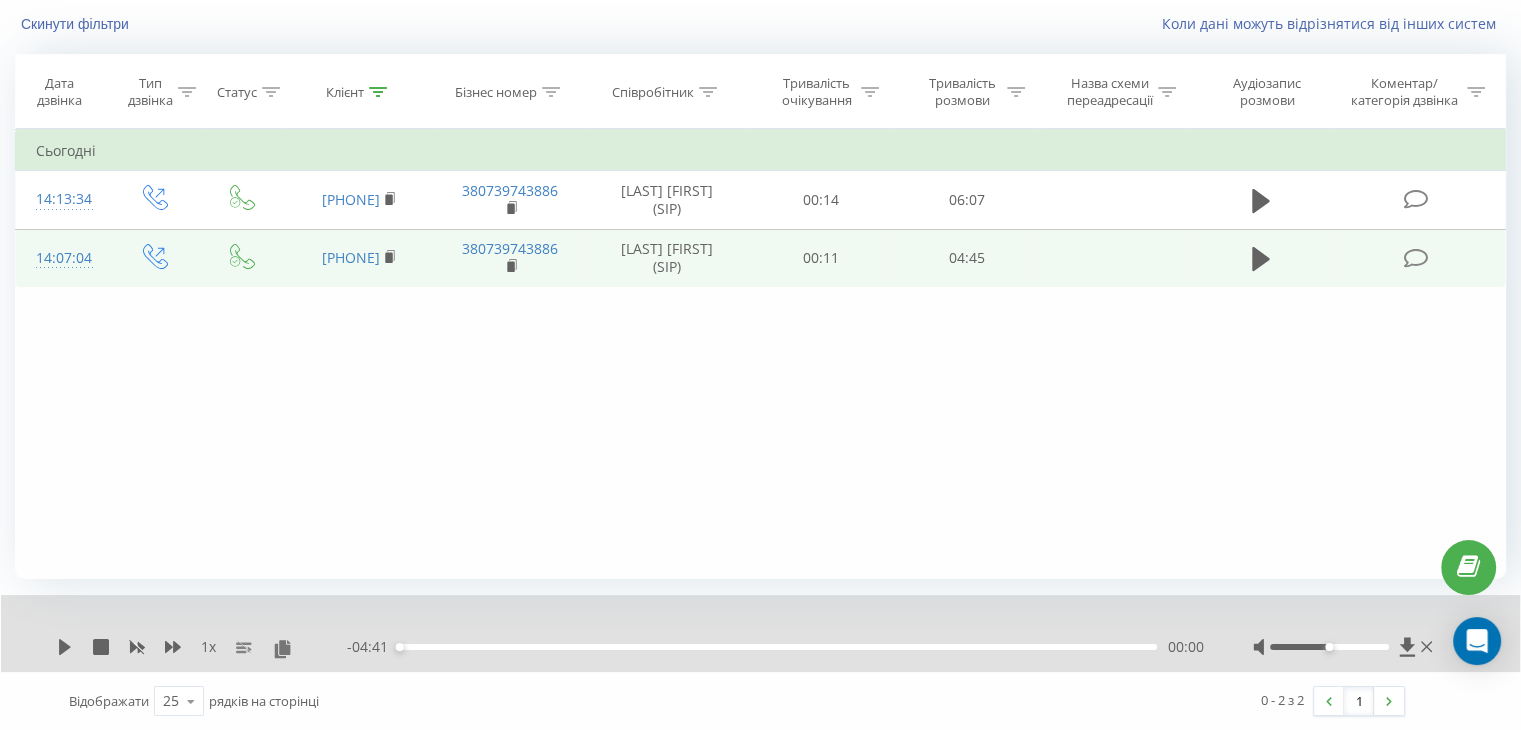 drag, startPoint x: 1348, startPoint y: 323, endPoint x: 1289, endPoint y: 236, distance: 105.11898 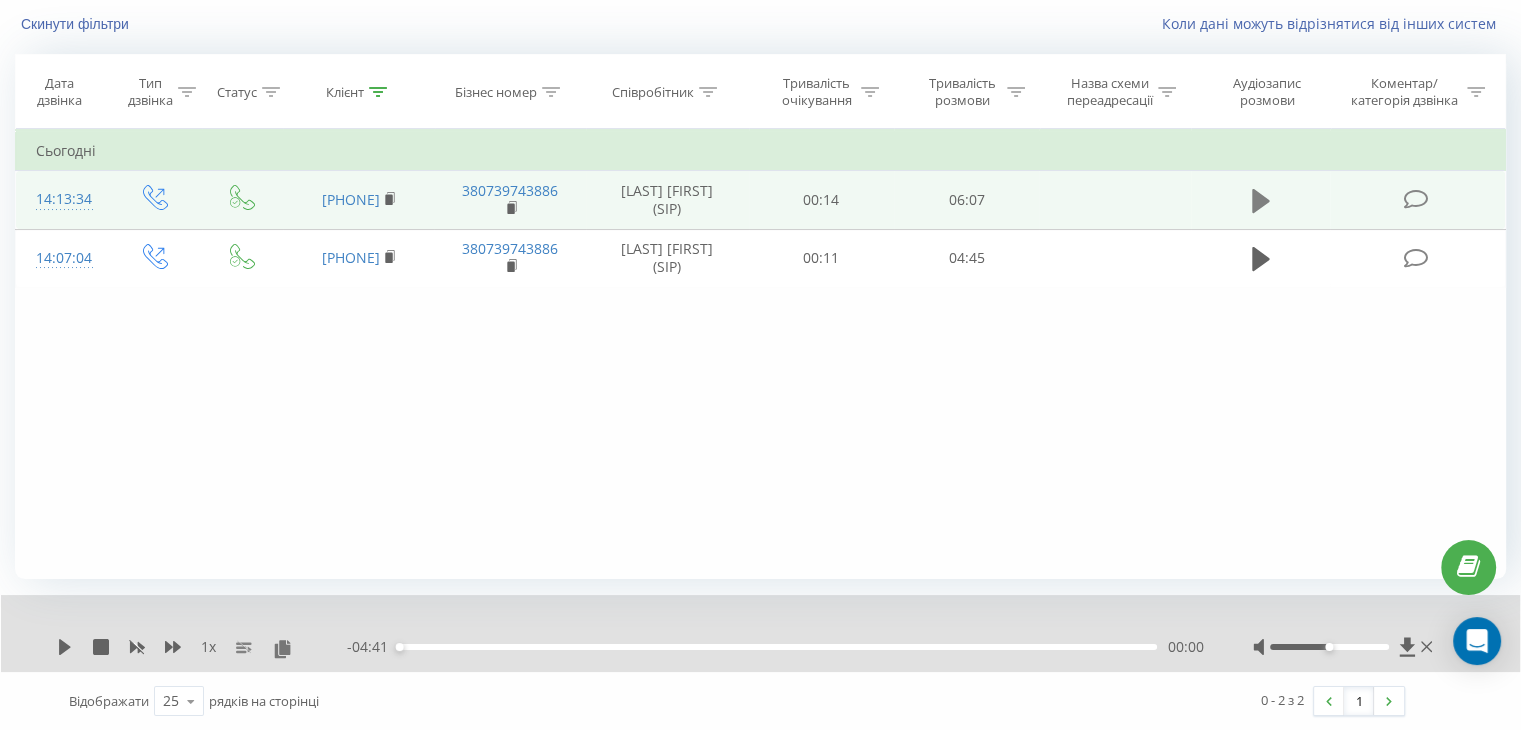 click 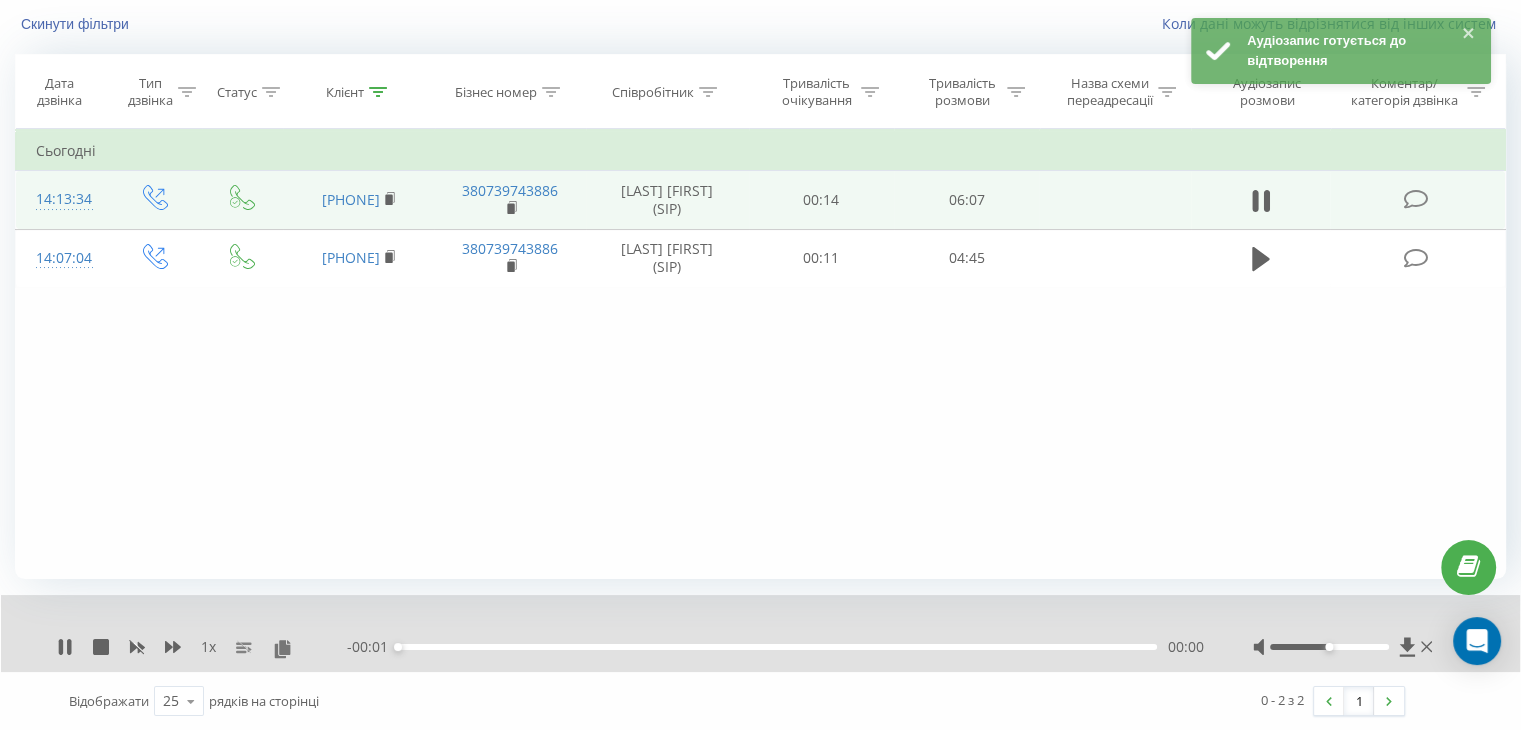 drag, startPoint x: 64, startPoint y: 645, endPoint x: 505, endPoint y: 625, distance: 441.45328 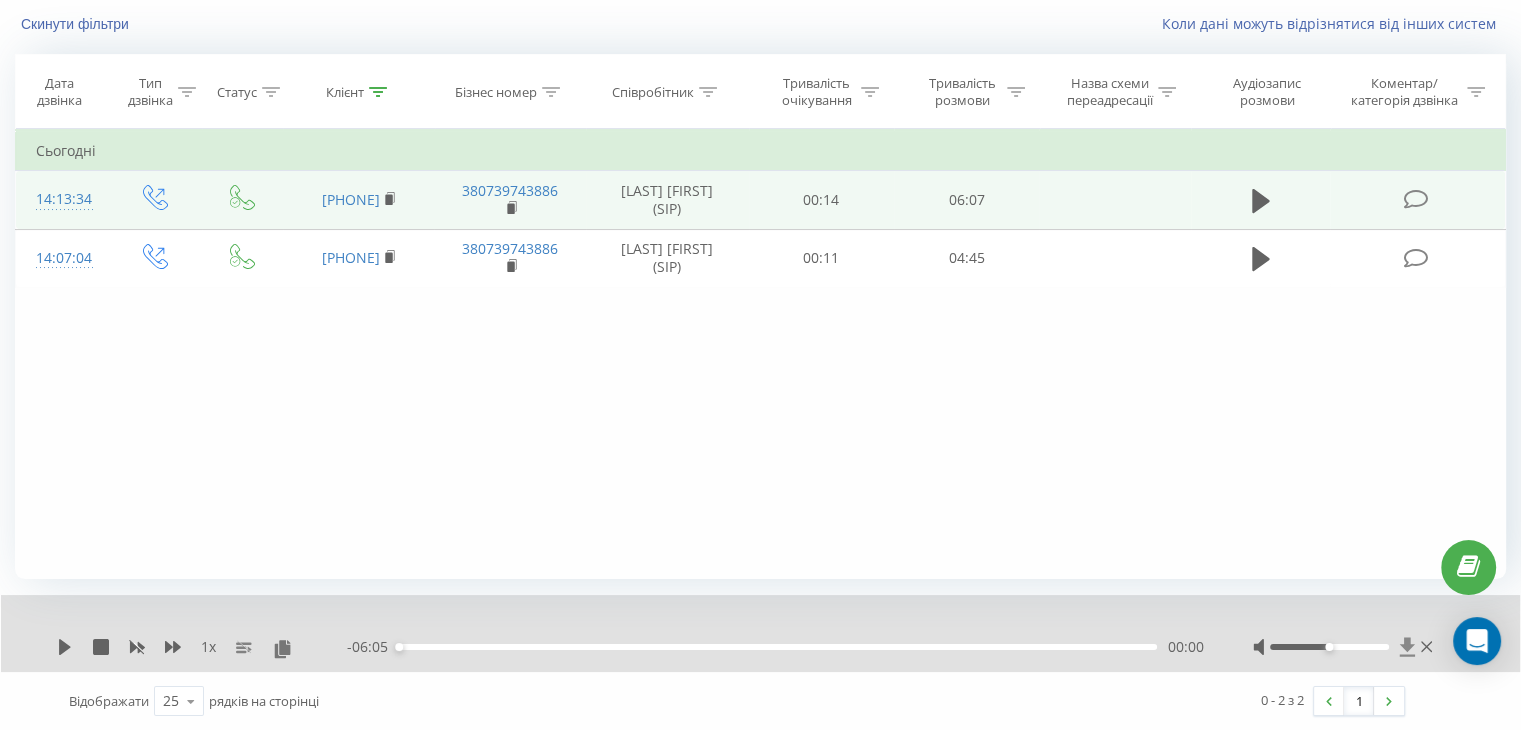 click 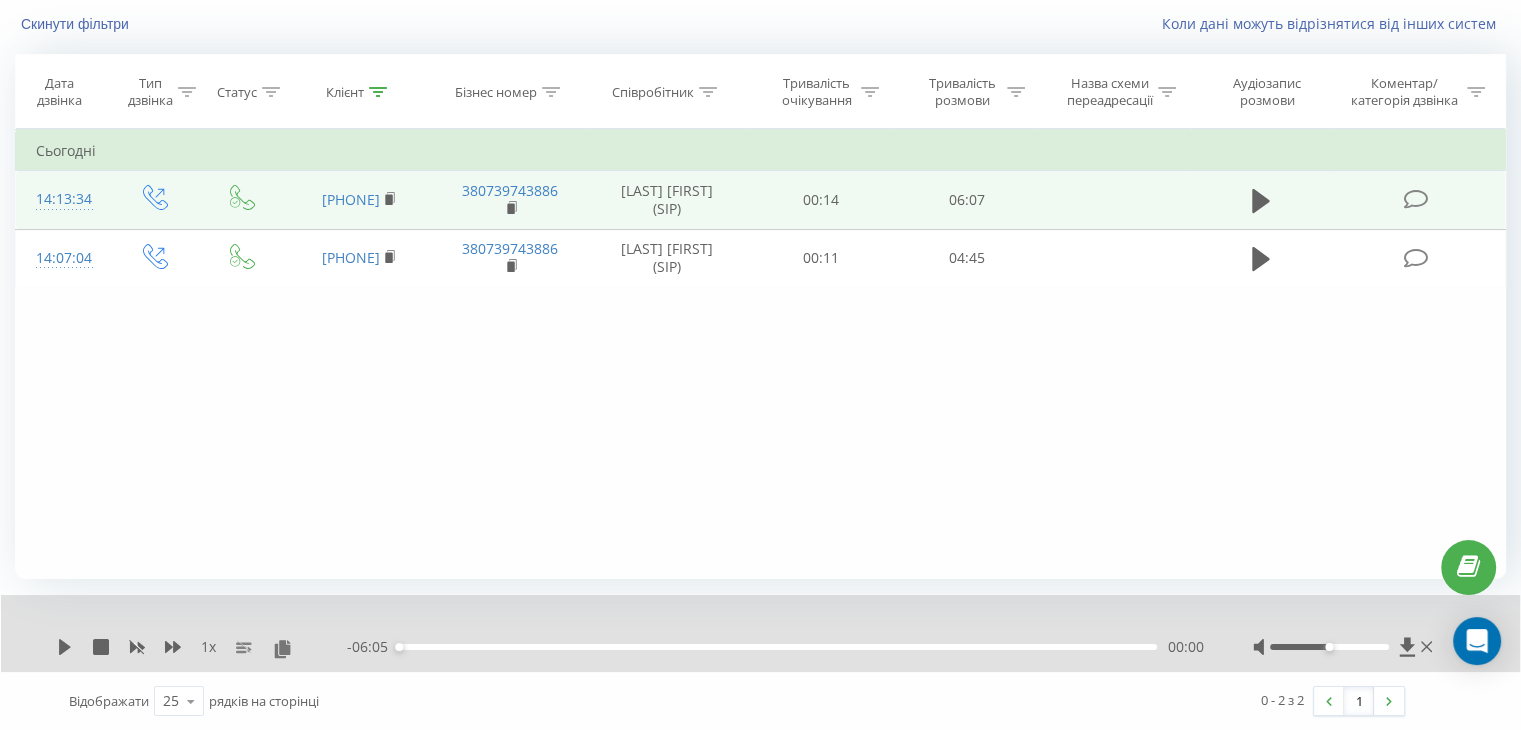 type 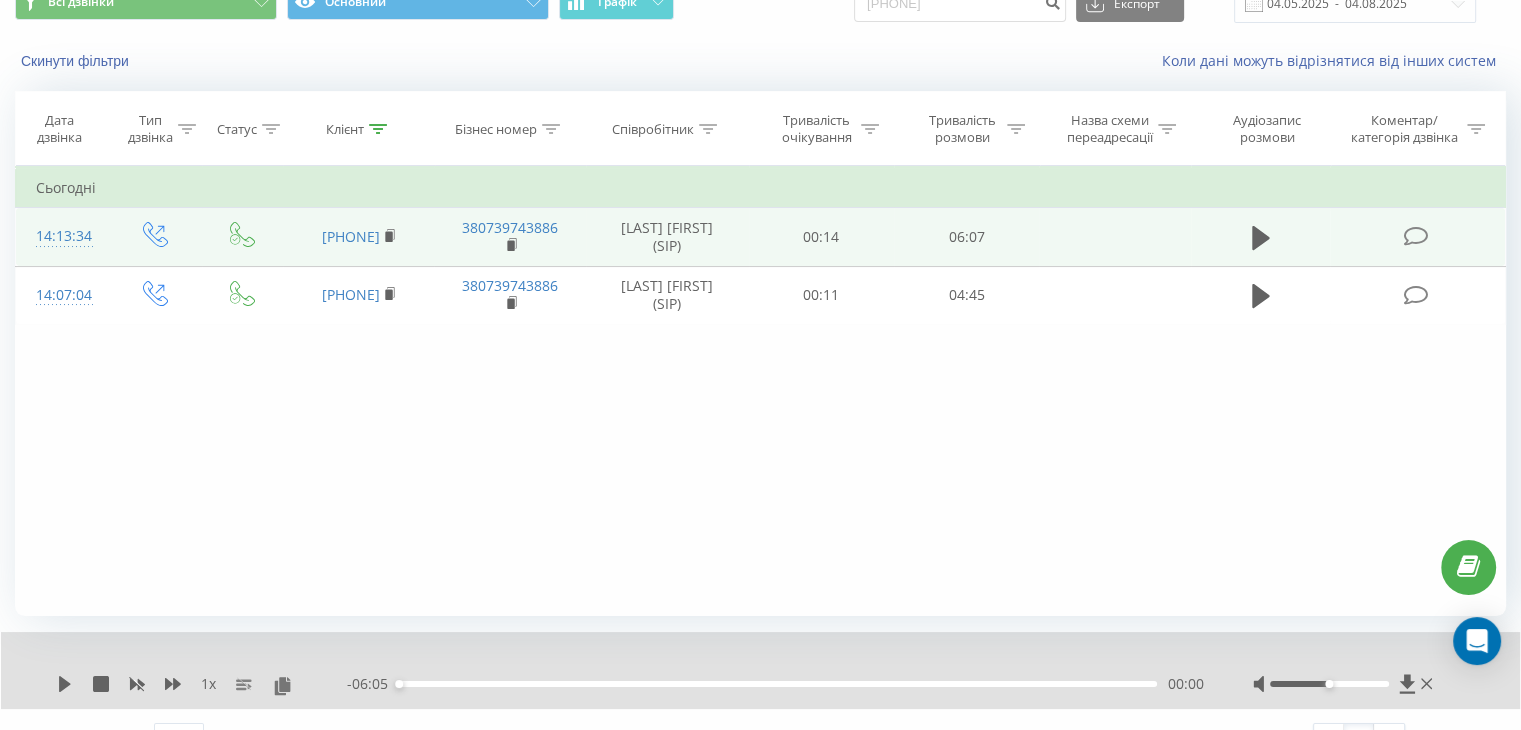 scroll, scrollTop: 0, scrollLeft: 0, axis: both 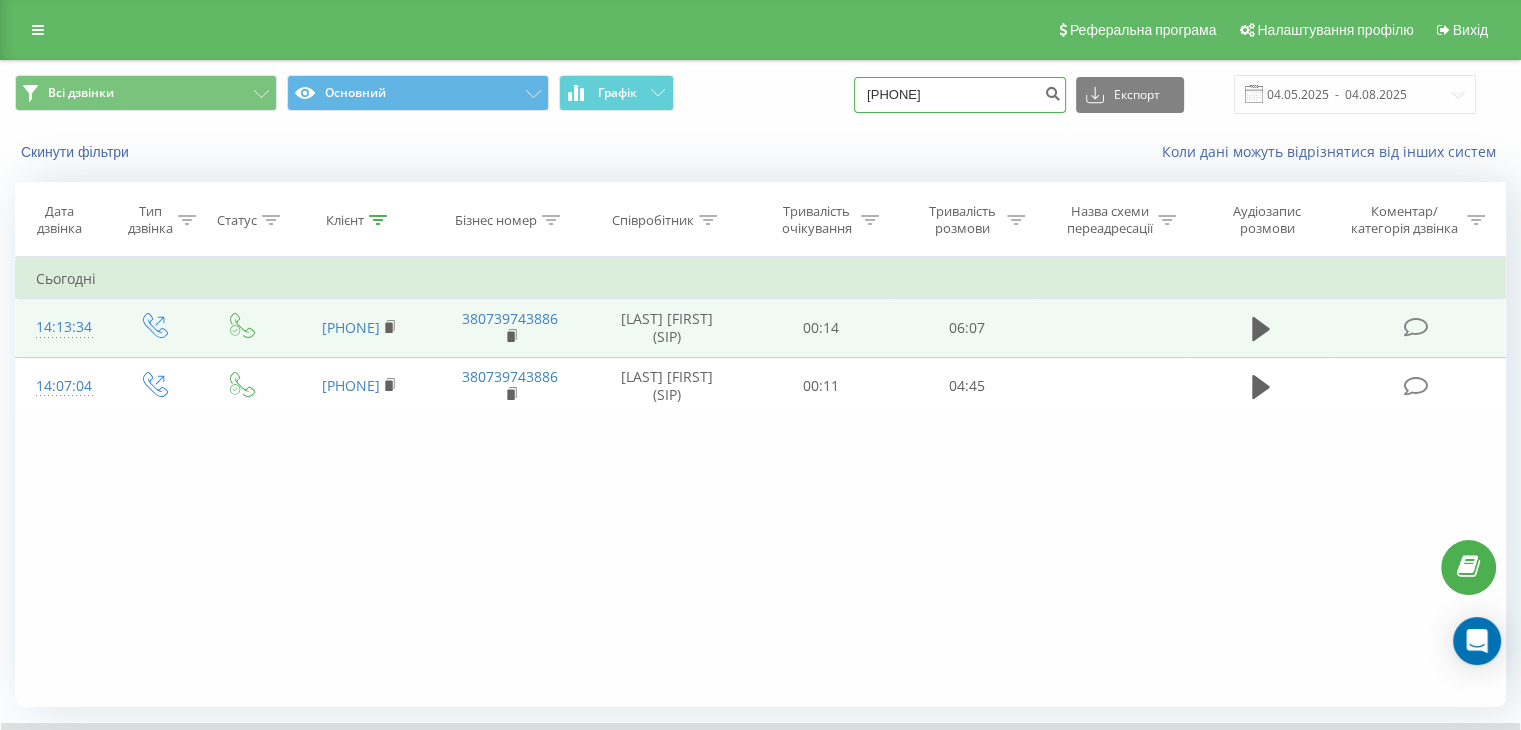 click on "0677314311" at bounding box center (960, 95) 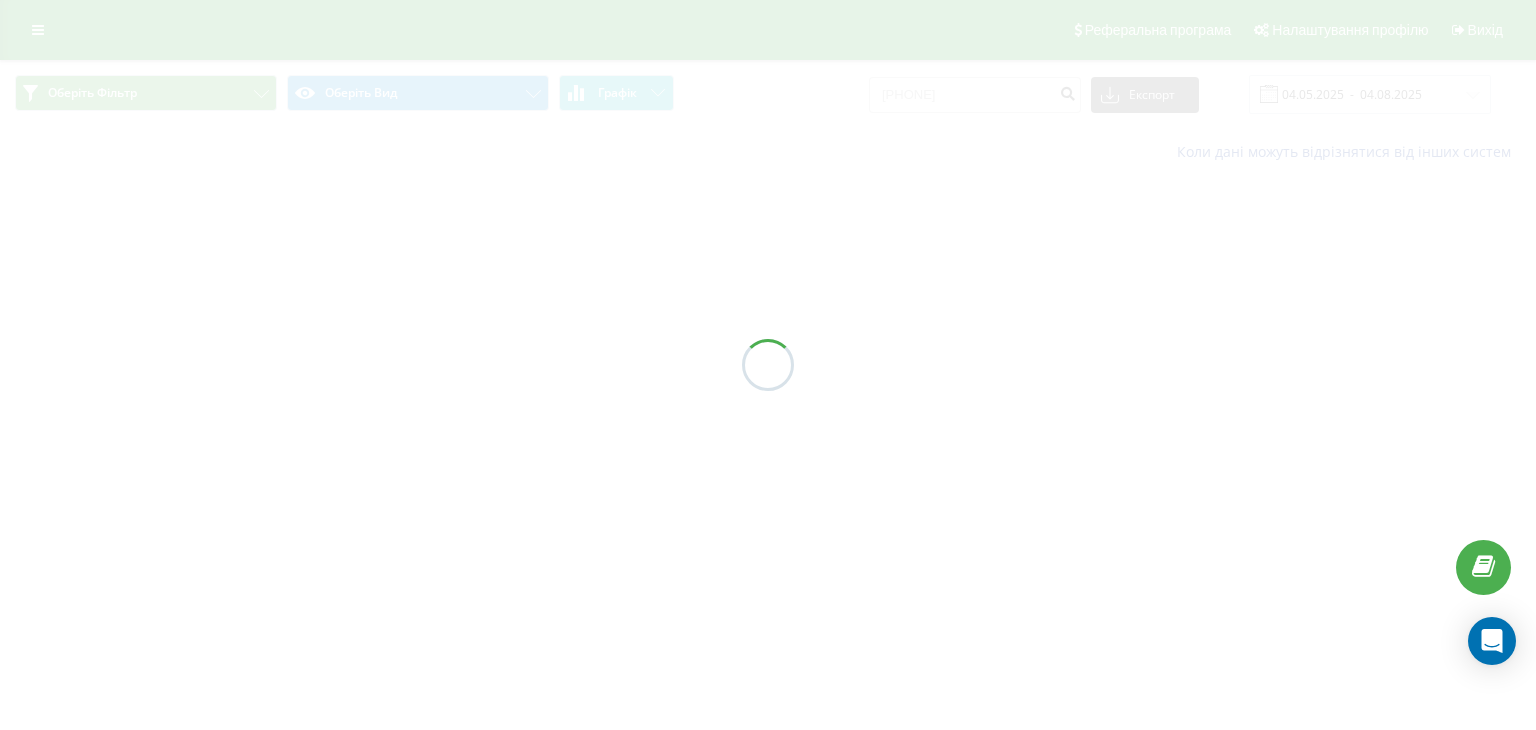 scroll, scrollTop: 0, scrollLeft: 0, axis: both 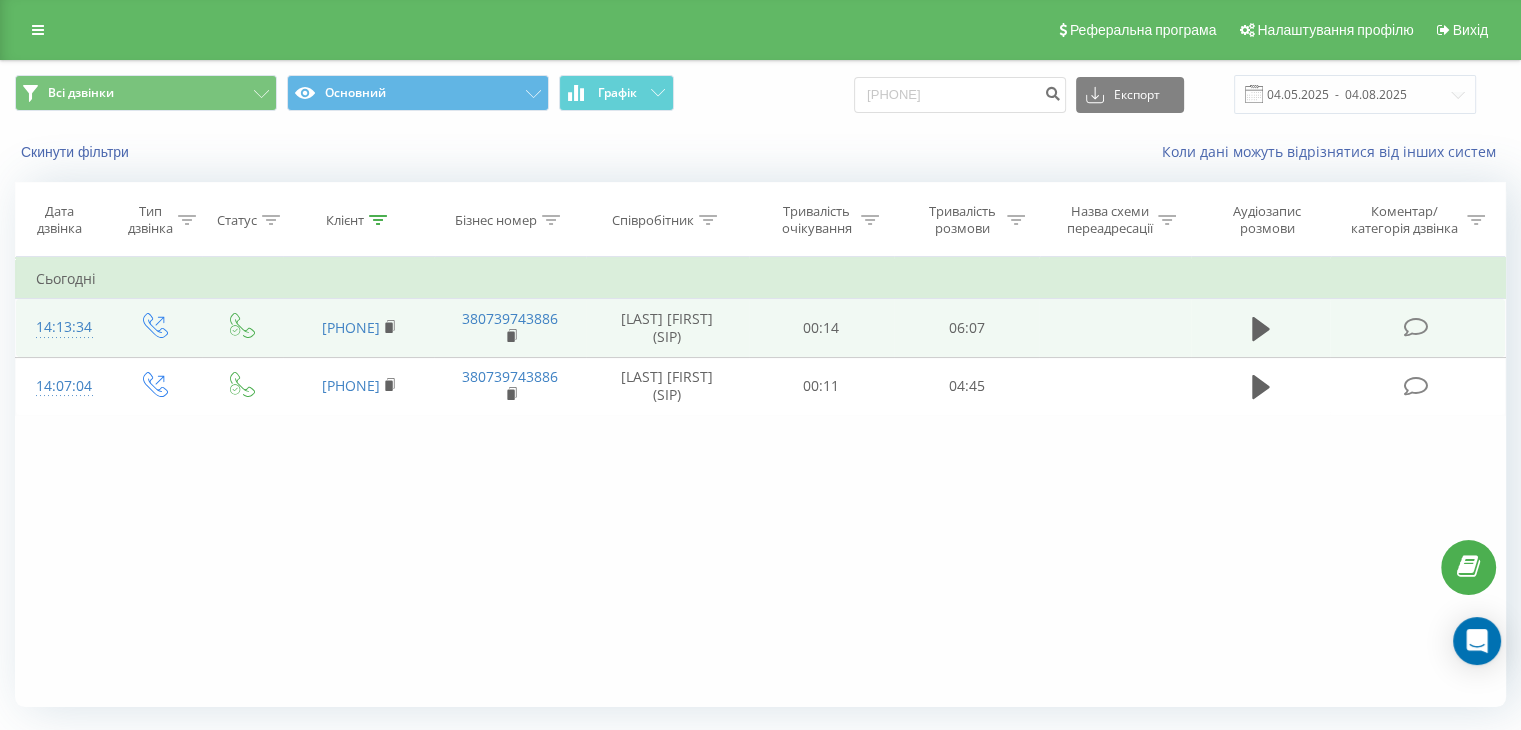 drag, startPoint x: 1256, startPoint y: 327, endPoint x: 1238, endPoint y: 330, distance: 18.248287 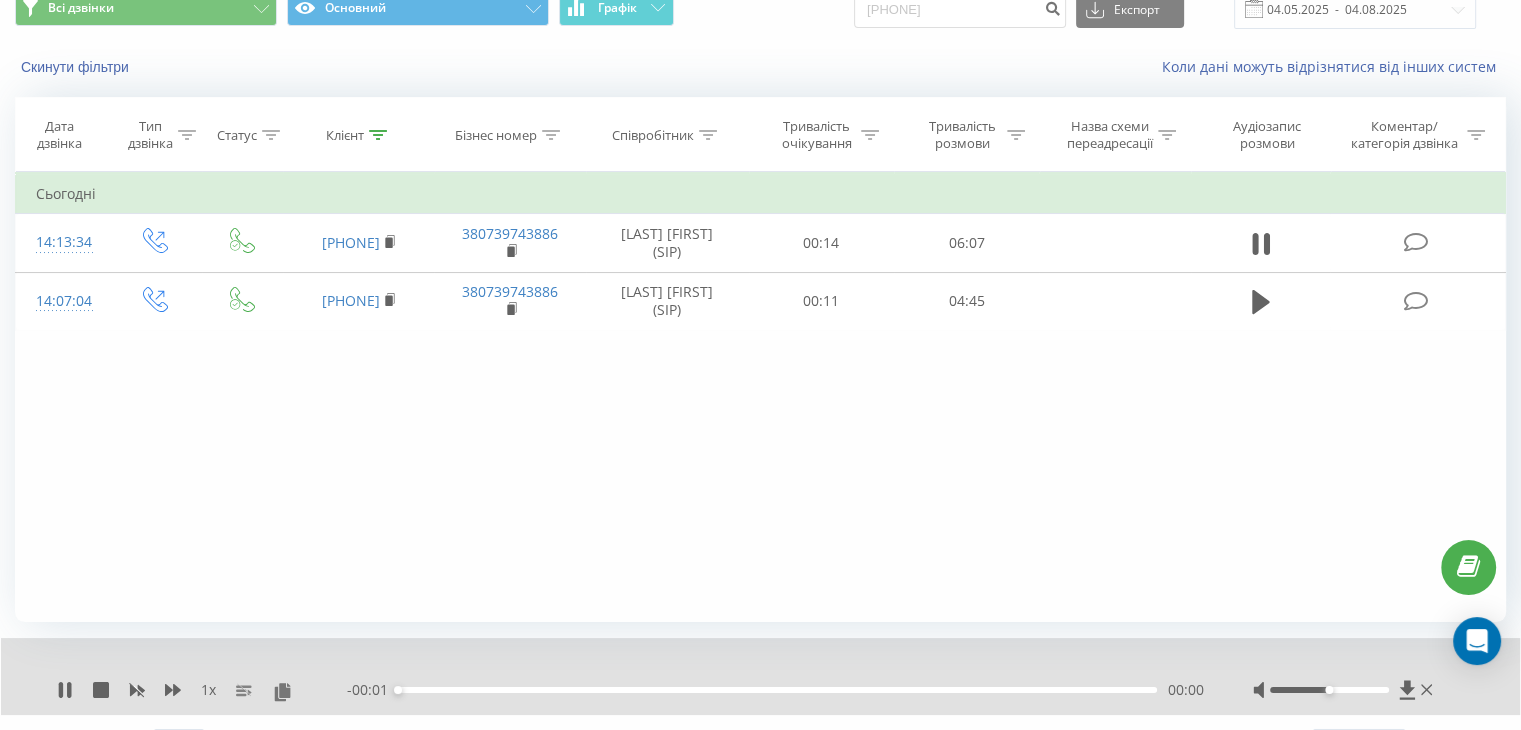 scroll, scrollTop: 128, scrollLeft: 0, axis: vertical 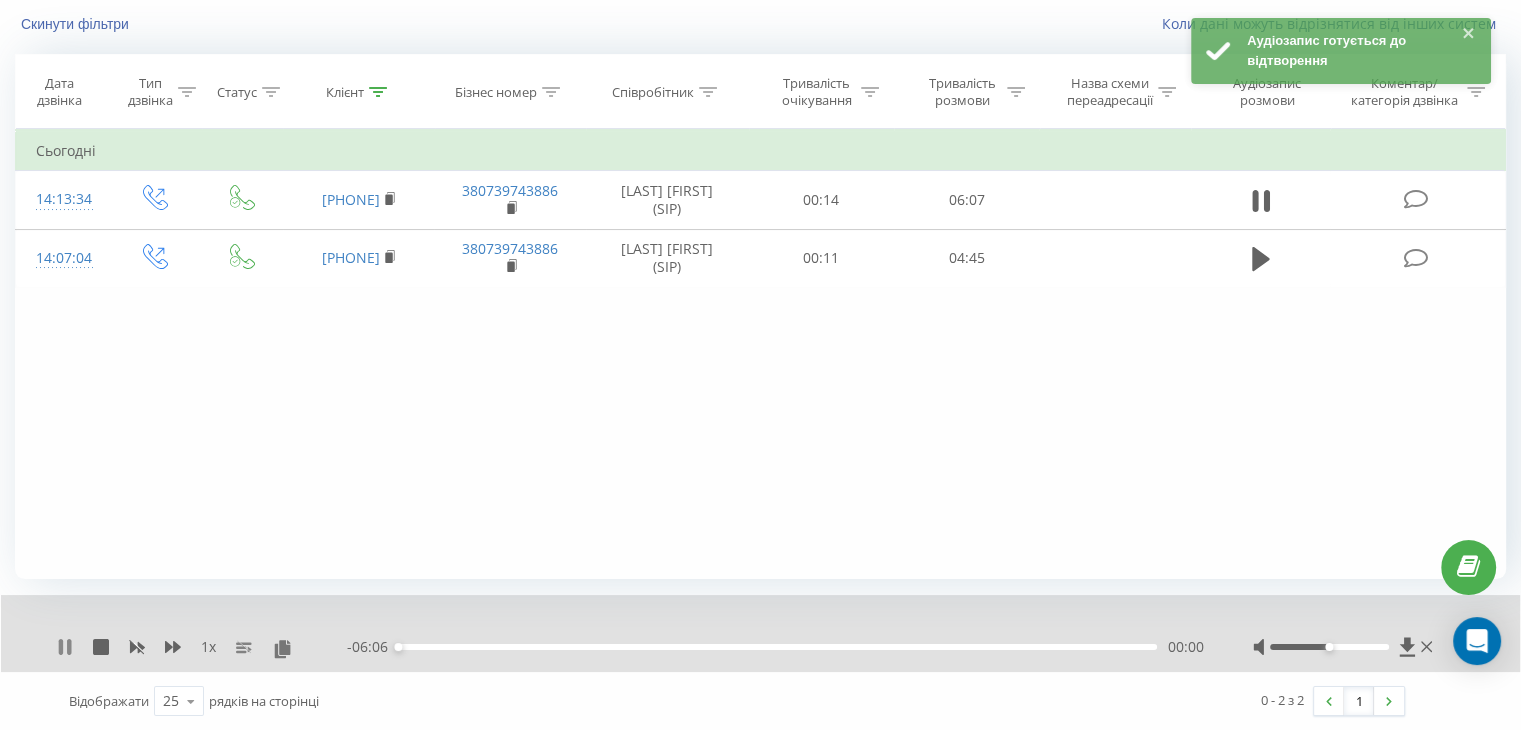 click 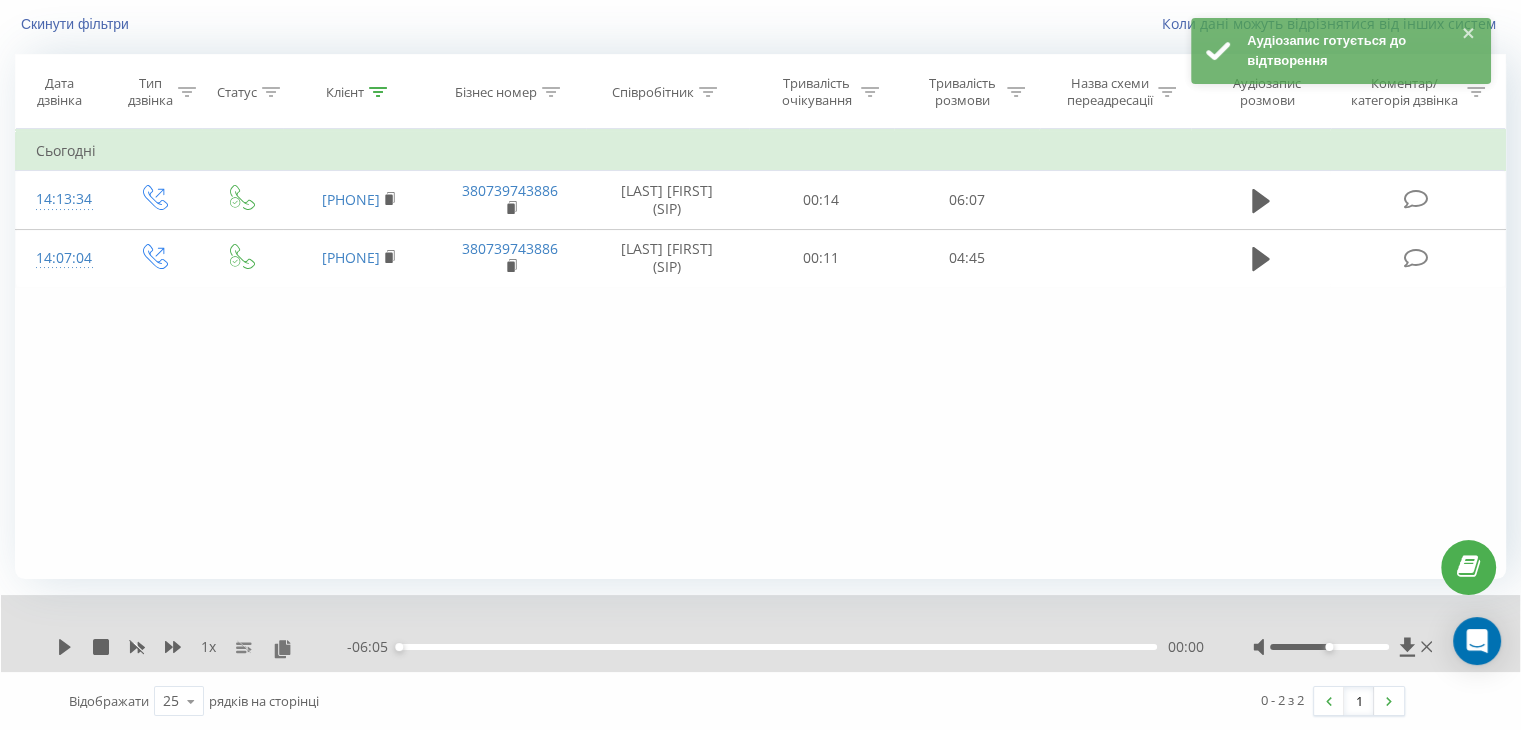 drag, startPoint x: 1406, startPoint y: 642, endPoint x: 1392, endPoint y: 635, distance: 15.652476 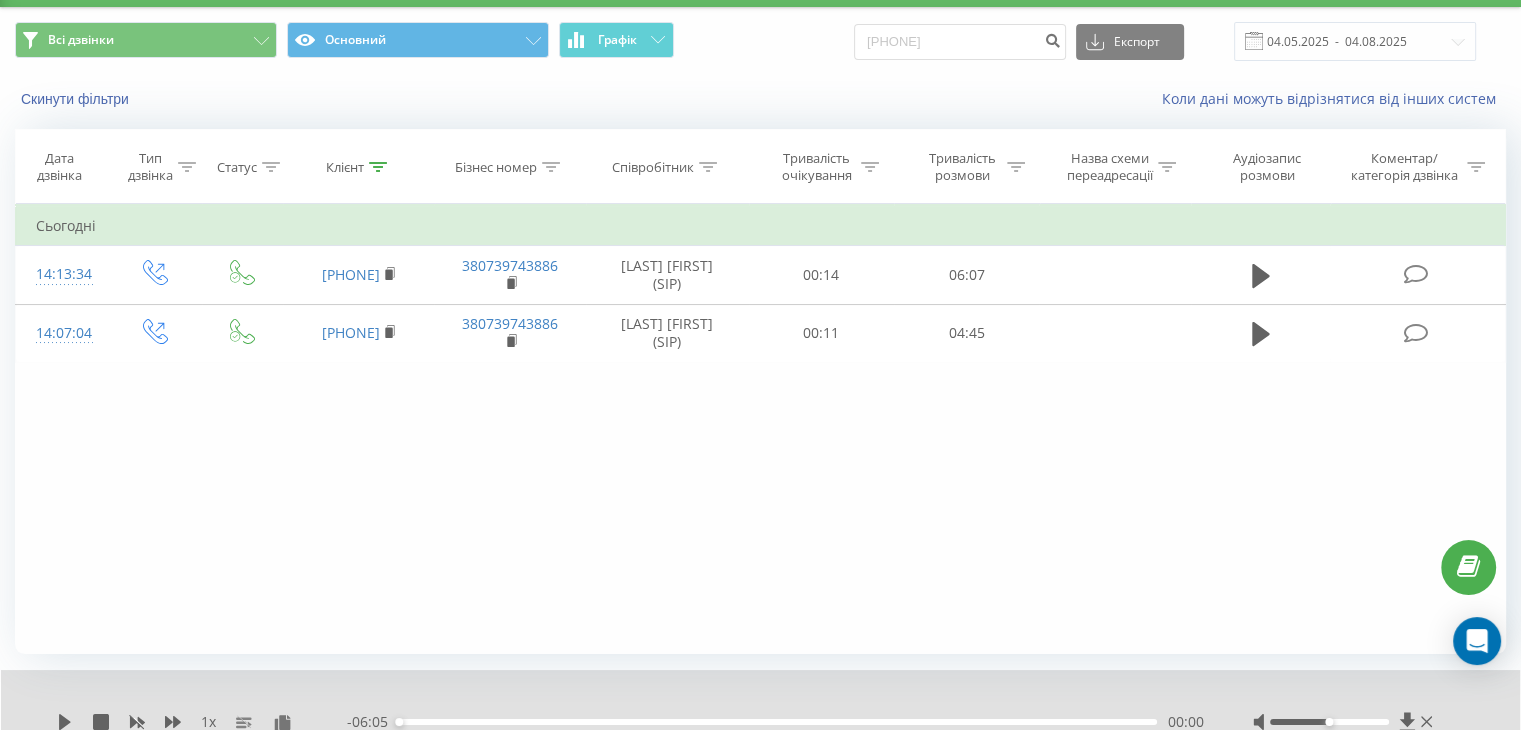 scroll, scrollTop: 0, scrollLeft: 0, axis: both 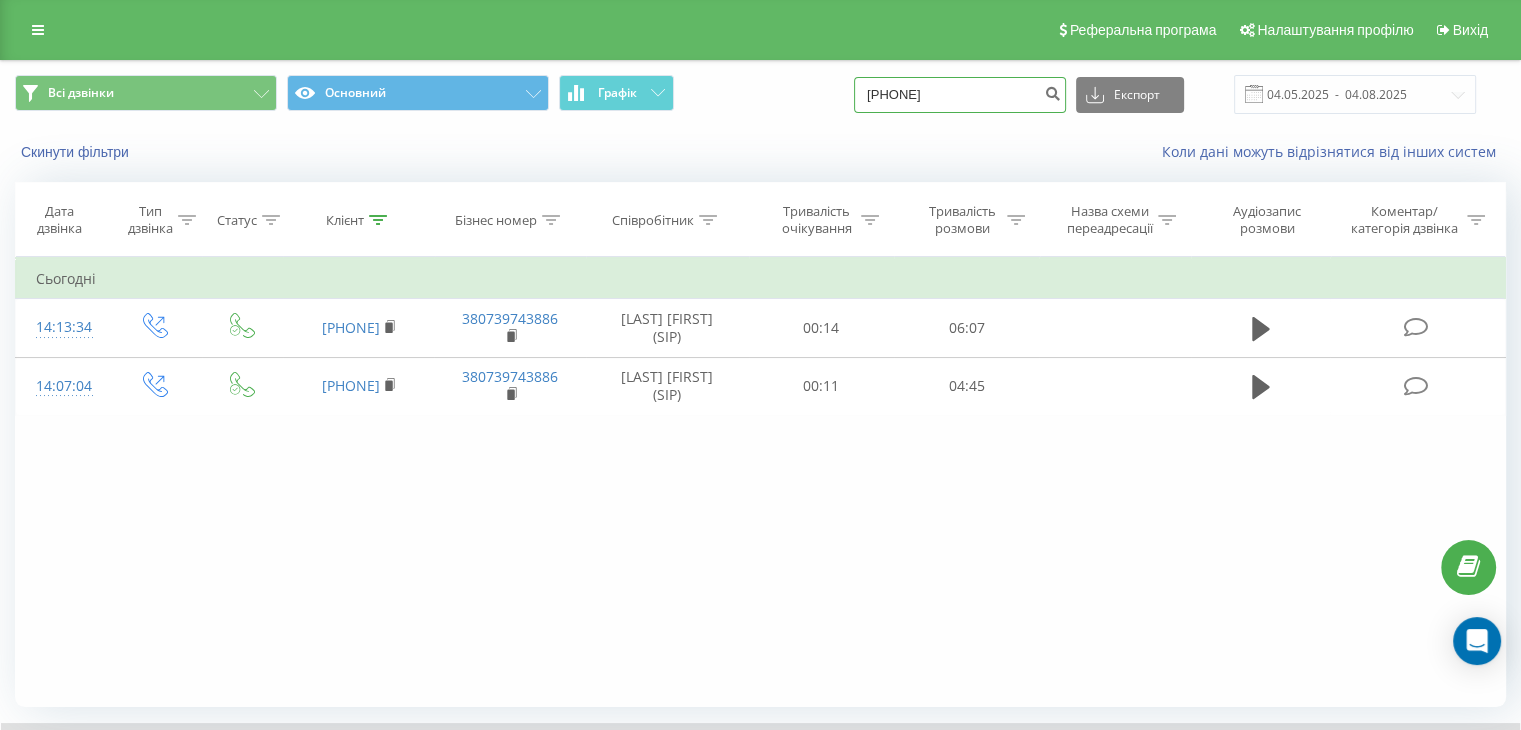 drag, startPoint x: 836, startPoint y: 108, endPoint x: 682, endPoint y: 113, distance: 154.08115 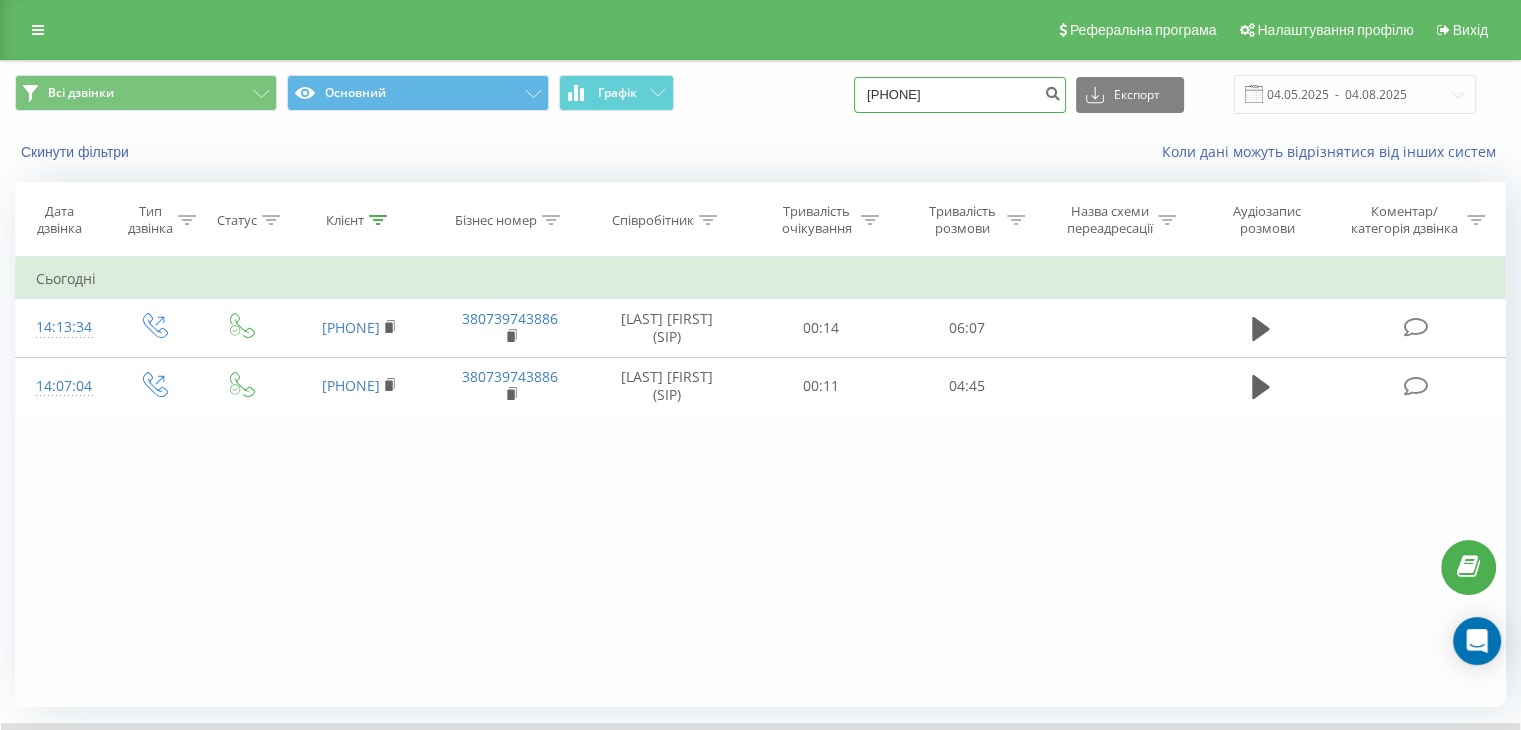 type on "[PHONE]" 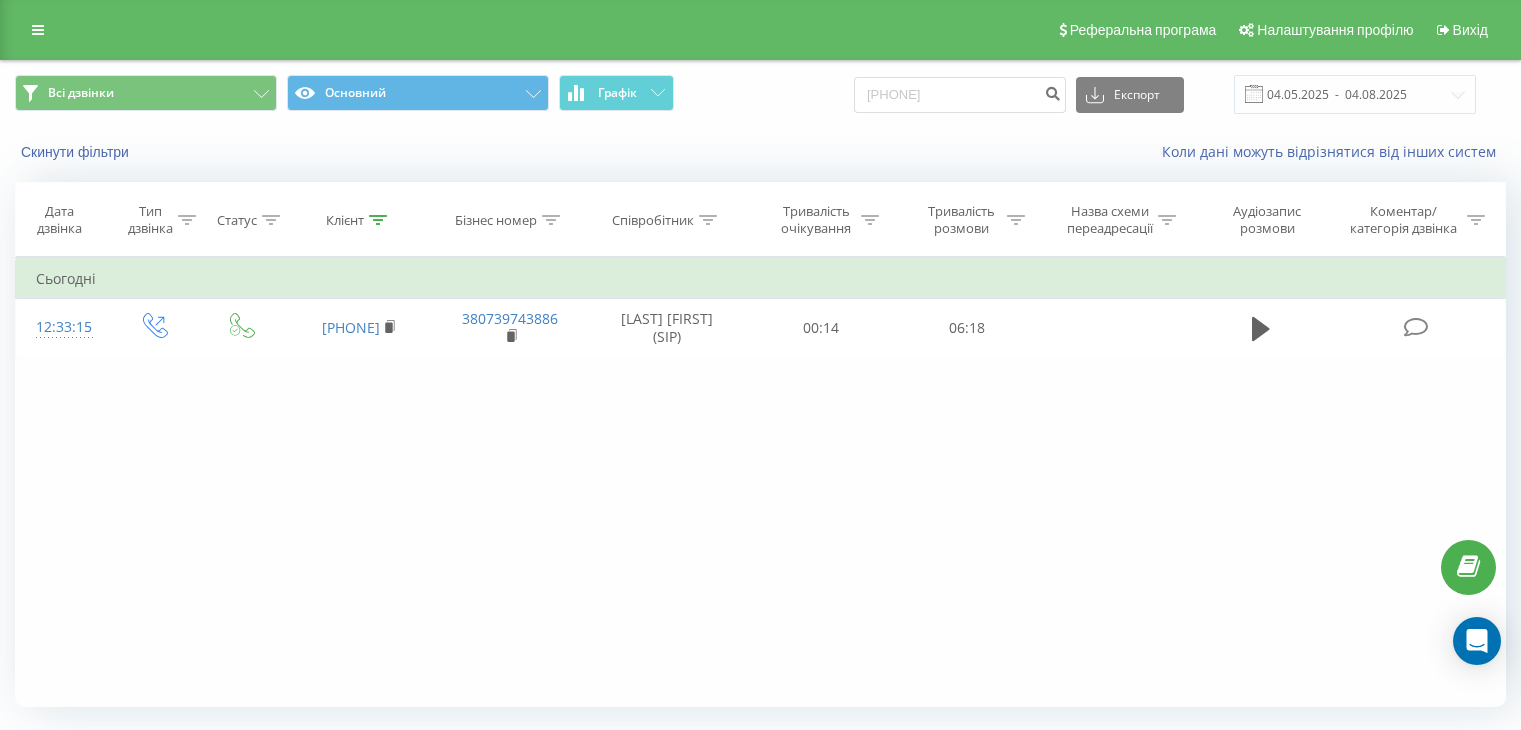 scroll, scrollTop: 0, scrollLeft: 0, axis: both 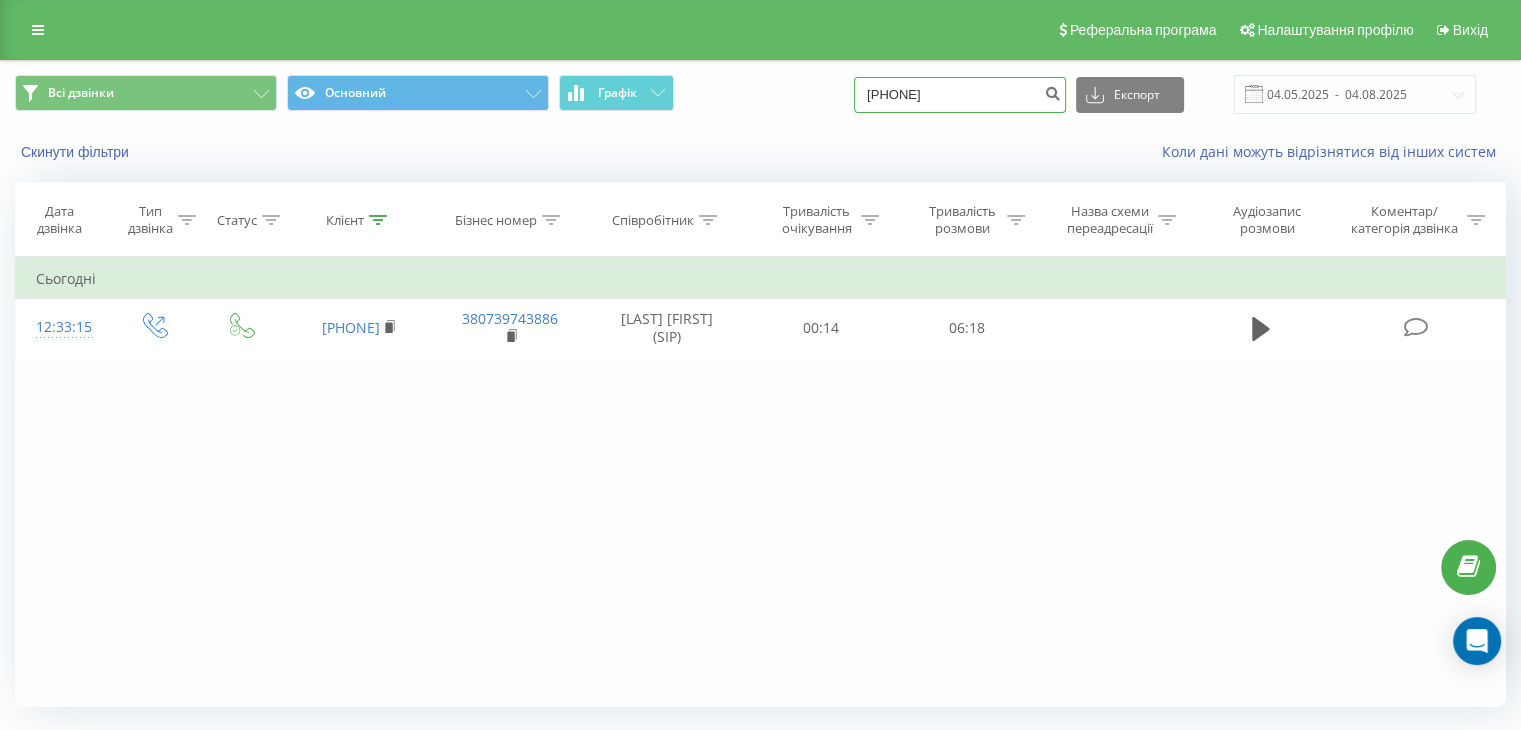 click on "[PHONE]" at bounding box center (960, 95) 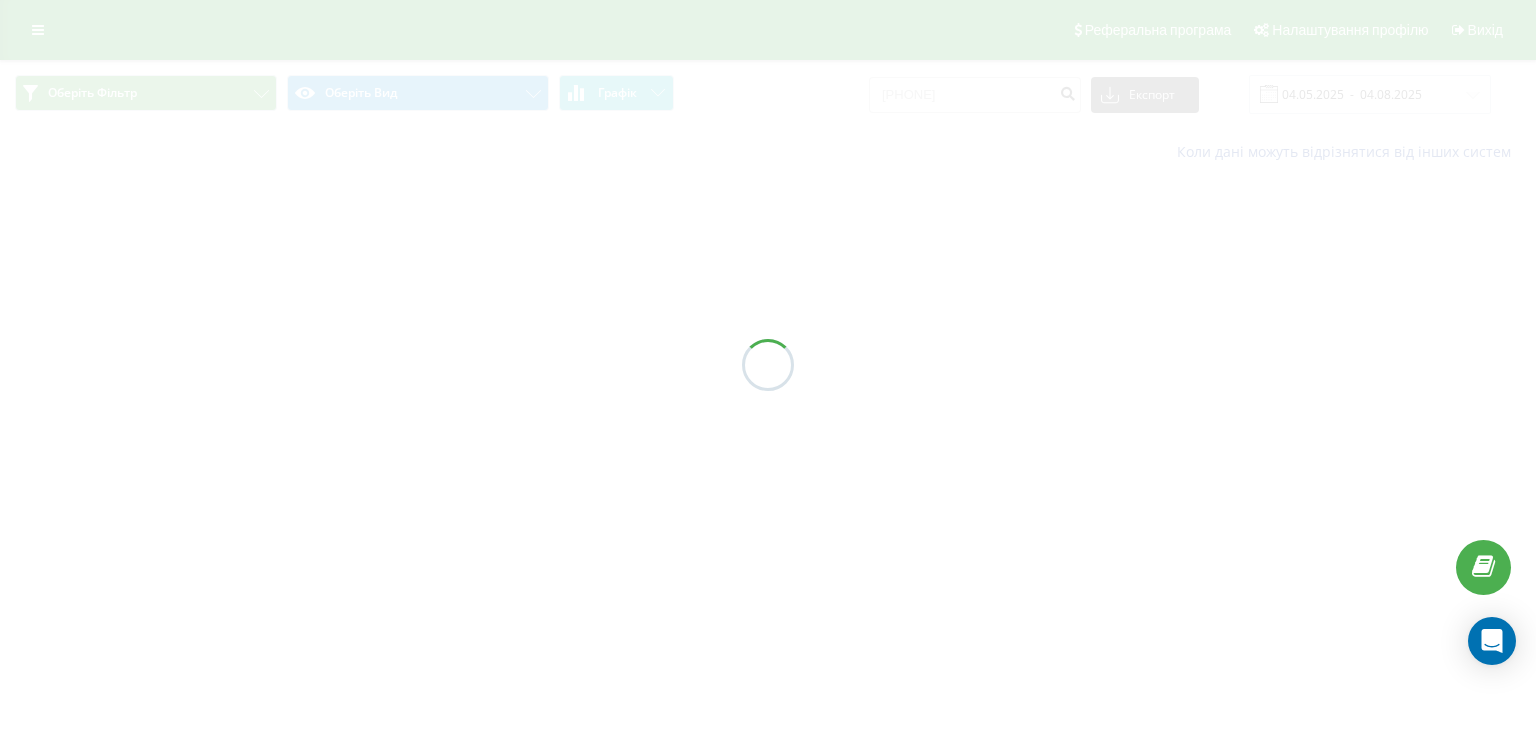 scroll, scrollTop: 0, scrollLeft: 0, axis: both 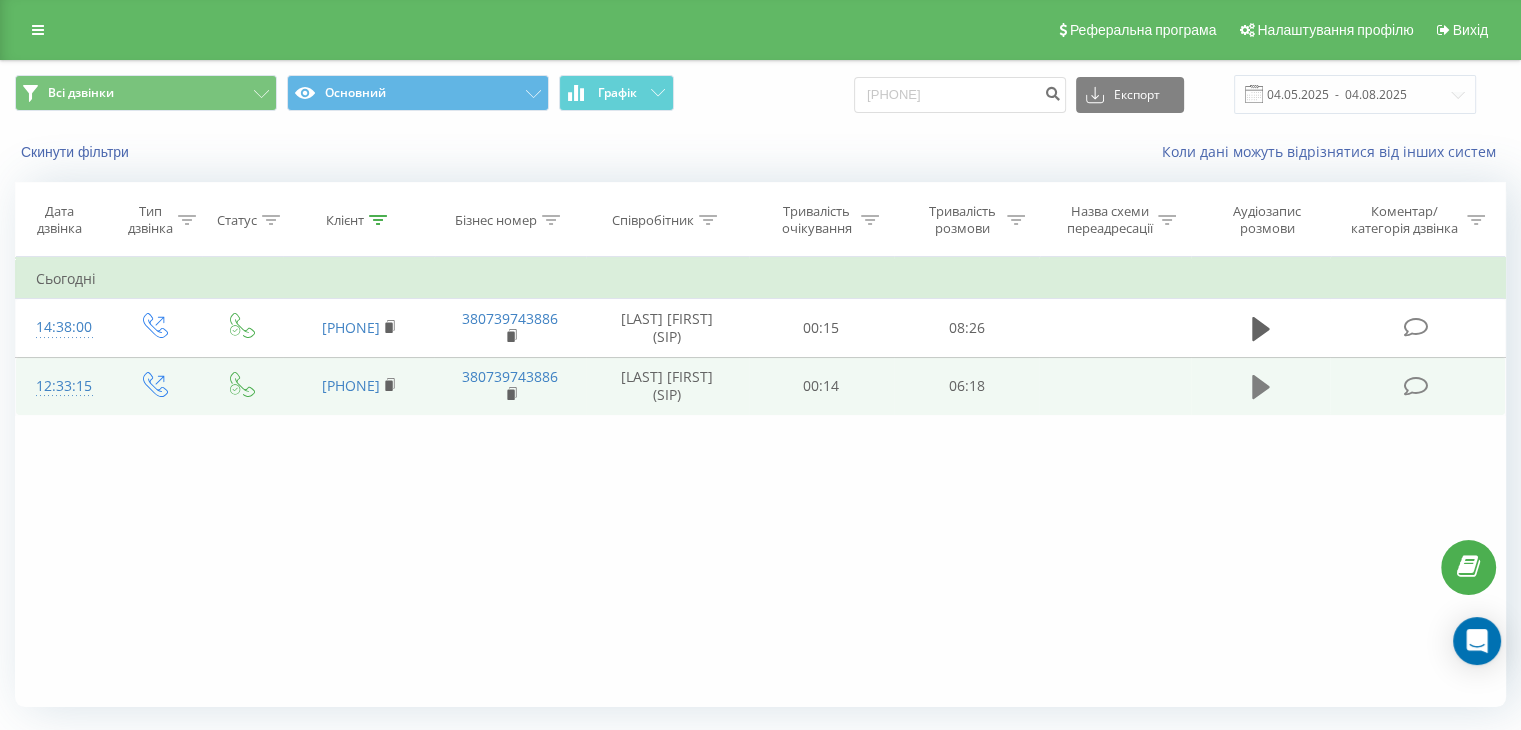 click 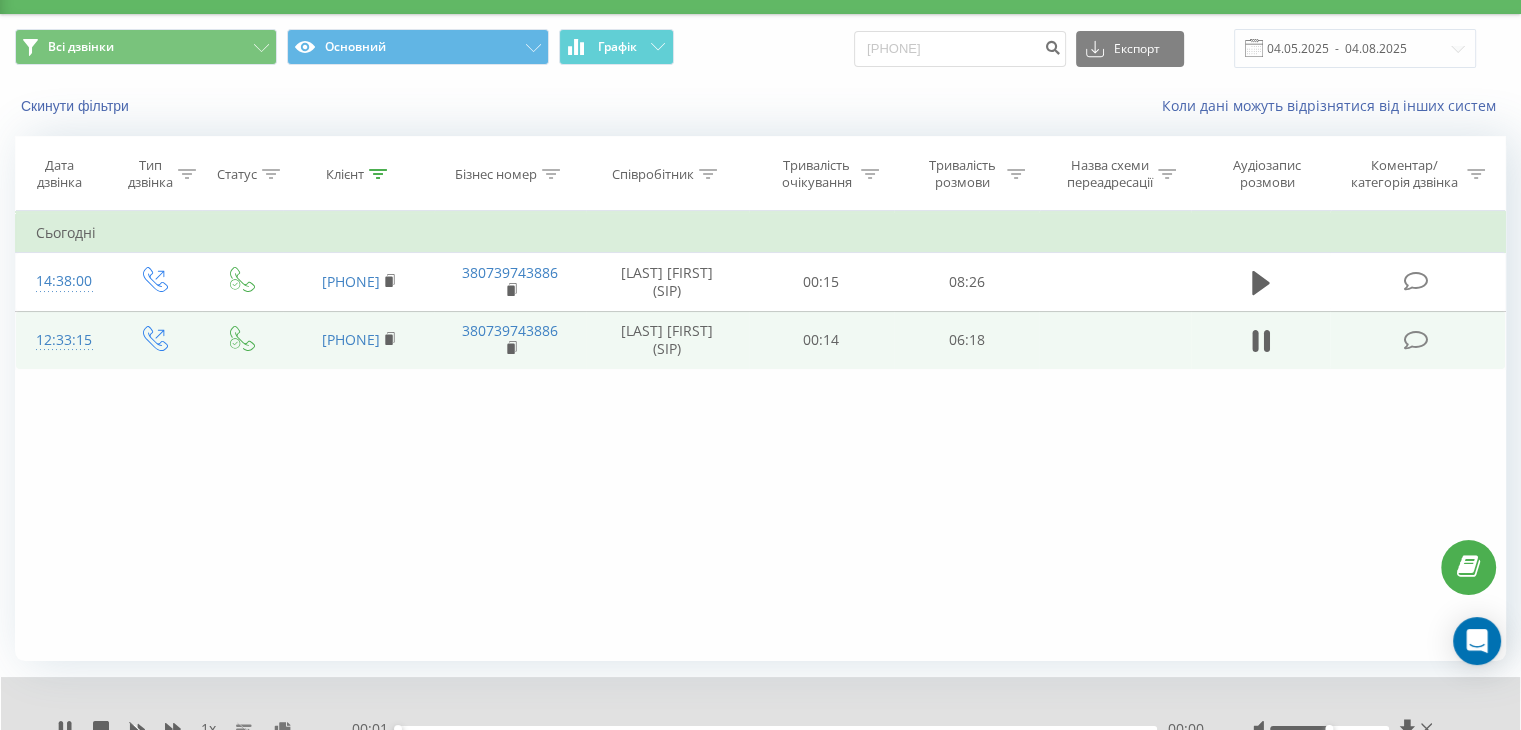 scroll, scrollTop: 128, scrollLeft: 0, axis: vertical 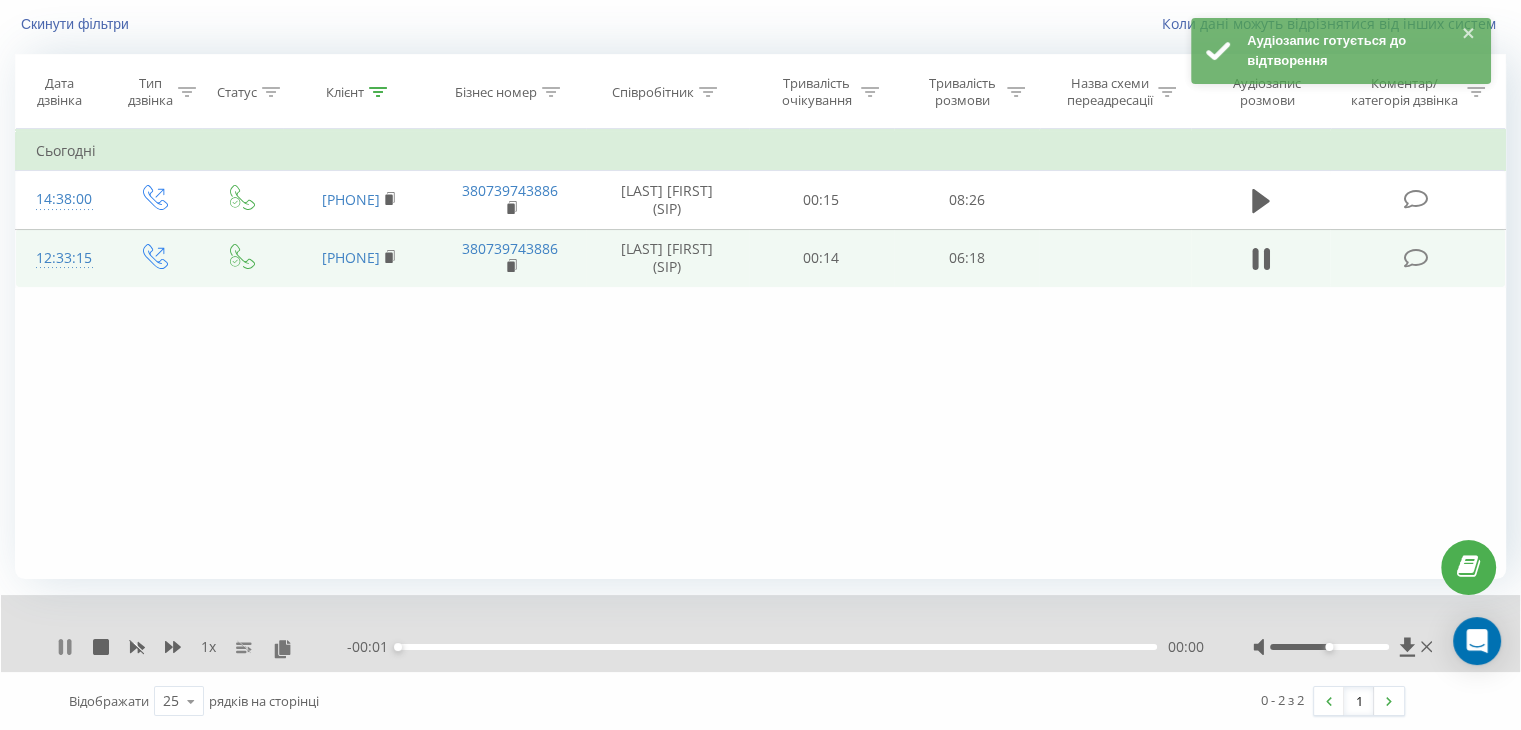 click 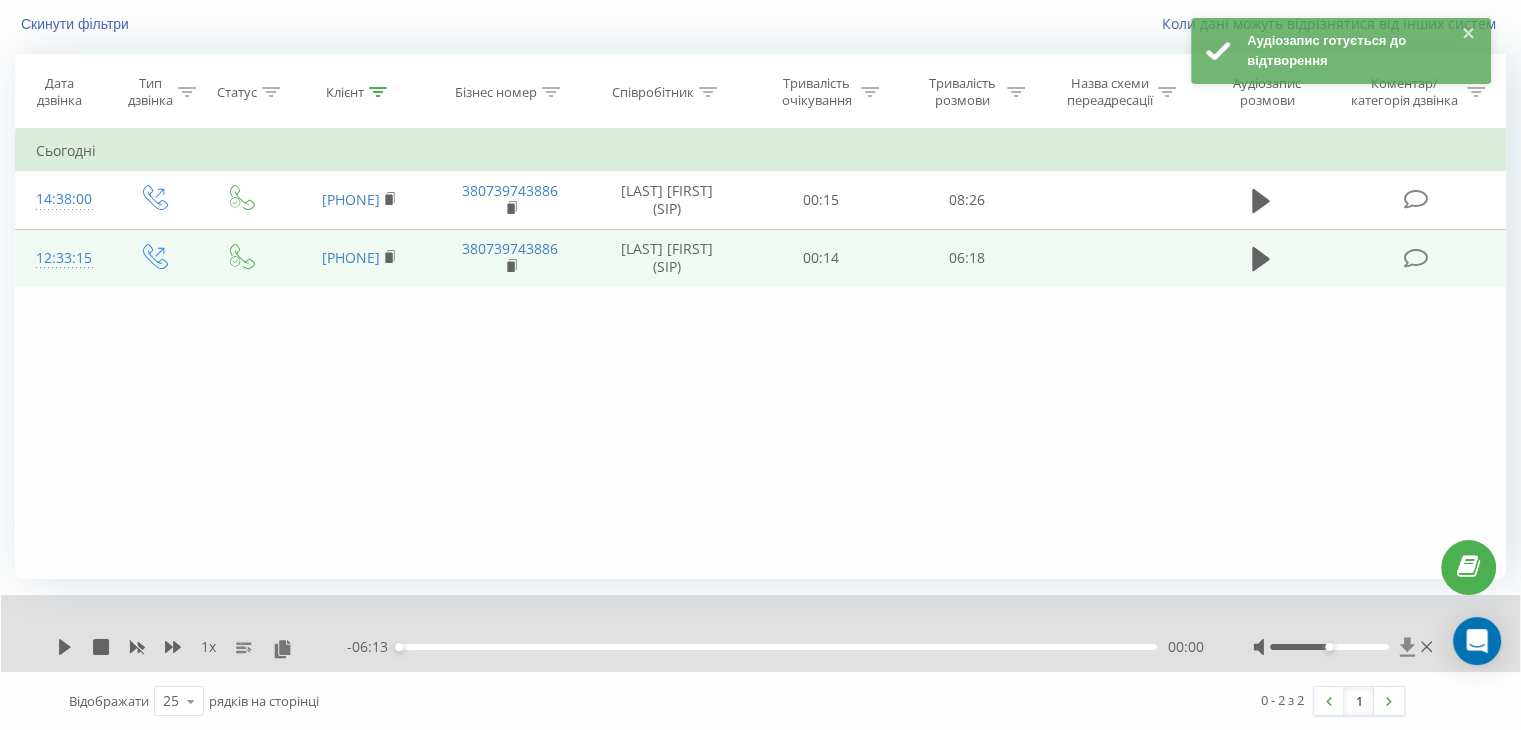 click 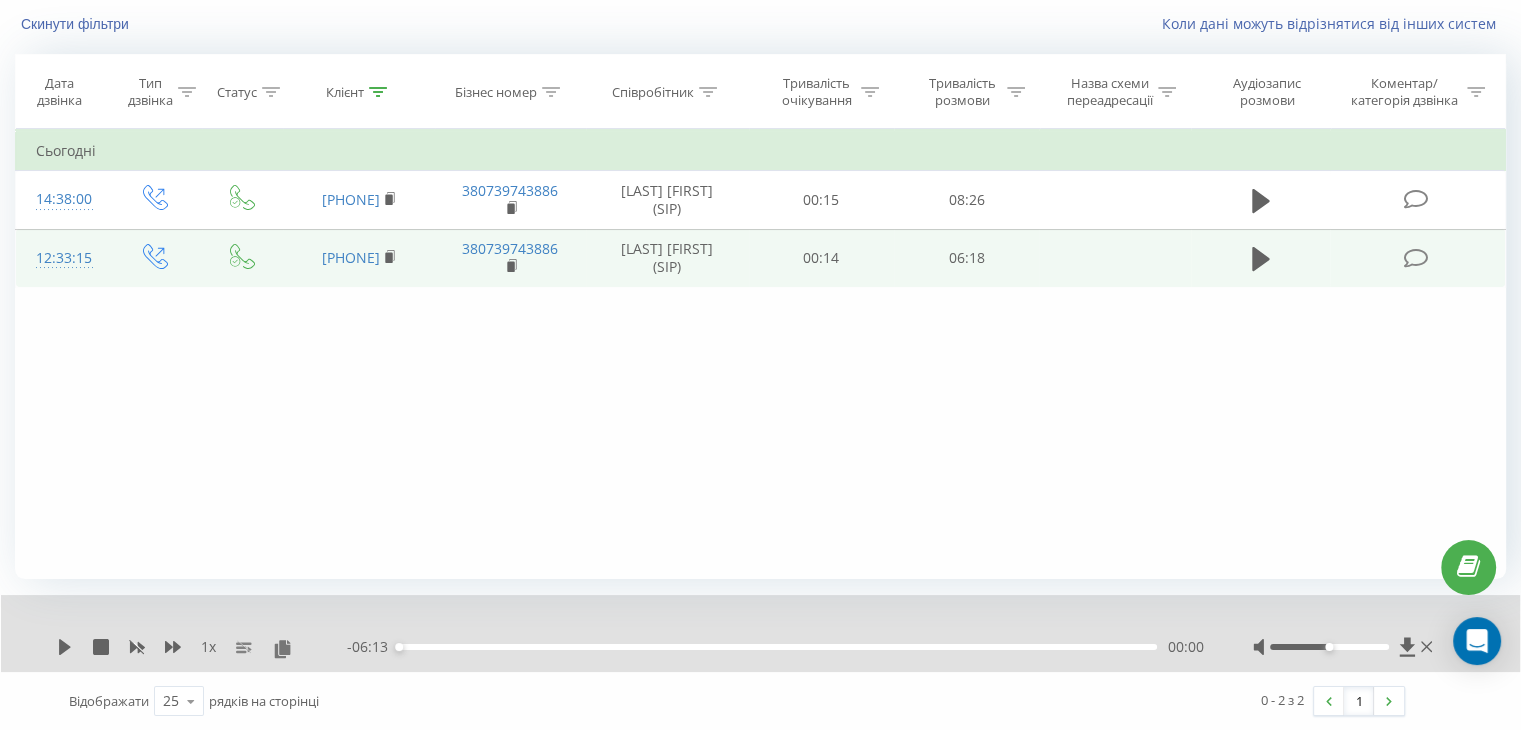 drag, startPoint x: 749, startPoint y: 404, endPoint x: 768, endPoint y: 388, distance: 24.839485 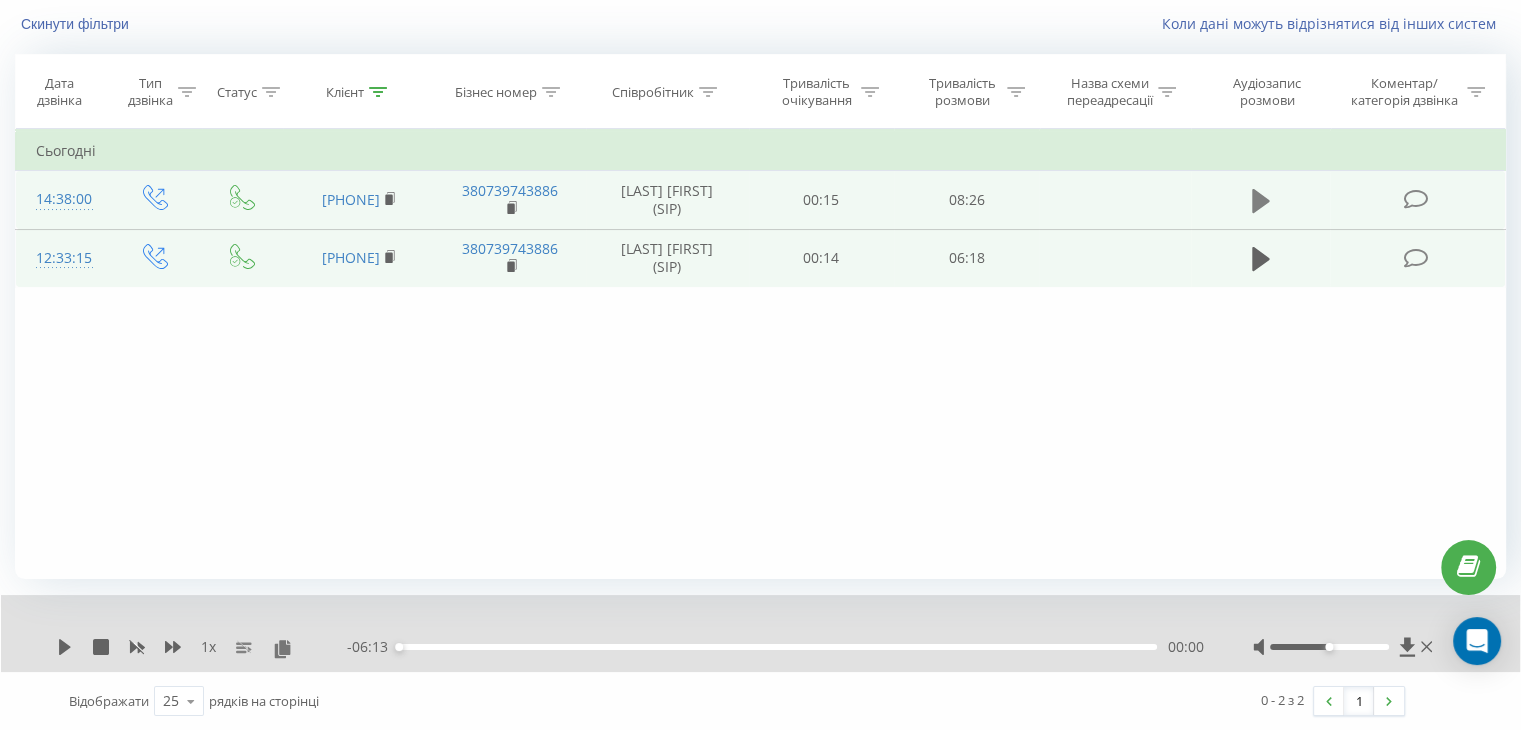 click 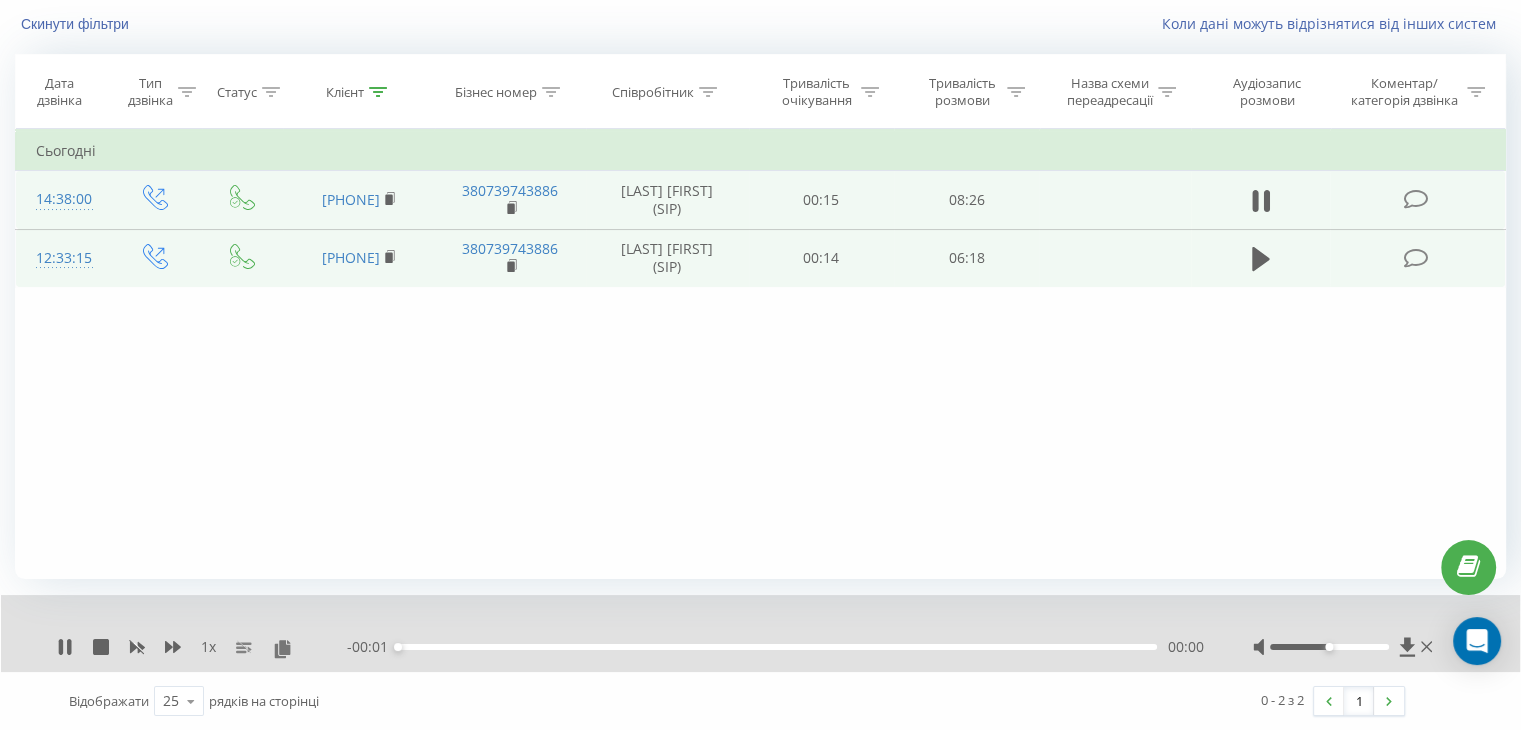 click on "Фільтрувати за умовою Дорівнює Введіть значення Скасувати OK Фільтрувати за умовою Дорівнює Введіть значення Скасувати OK Фільтрувати за умовою Містить Скасувати OK Фільтрувати за умовою Містить Скасувати OK Фільтрувати за умовою Містить Скасувати OK Фільтрувати за умовою Дорівнює Скасувати OK Фільтрувати за умовою Дорівнює Скасувати OK Фільтрувати за умовою Містить Скасувати OK Фільтрувати за умовою Дорівнює Введіть значення Скасувати OK Сьогодні  14:38:00         [PHONE] [PHONE] [LAST] [FIRST] (SIP) 00:15 08:26  12:33:15         [PHONE] [PHONE] [LAST] [FIRST] (SIP) 00:14 06:18" at bounding box center (760, 354) 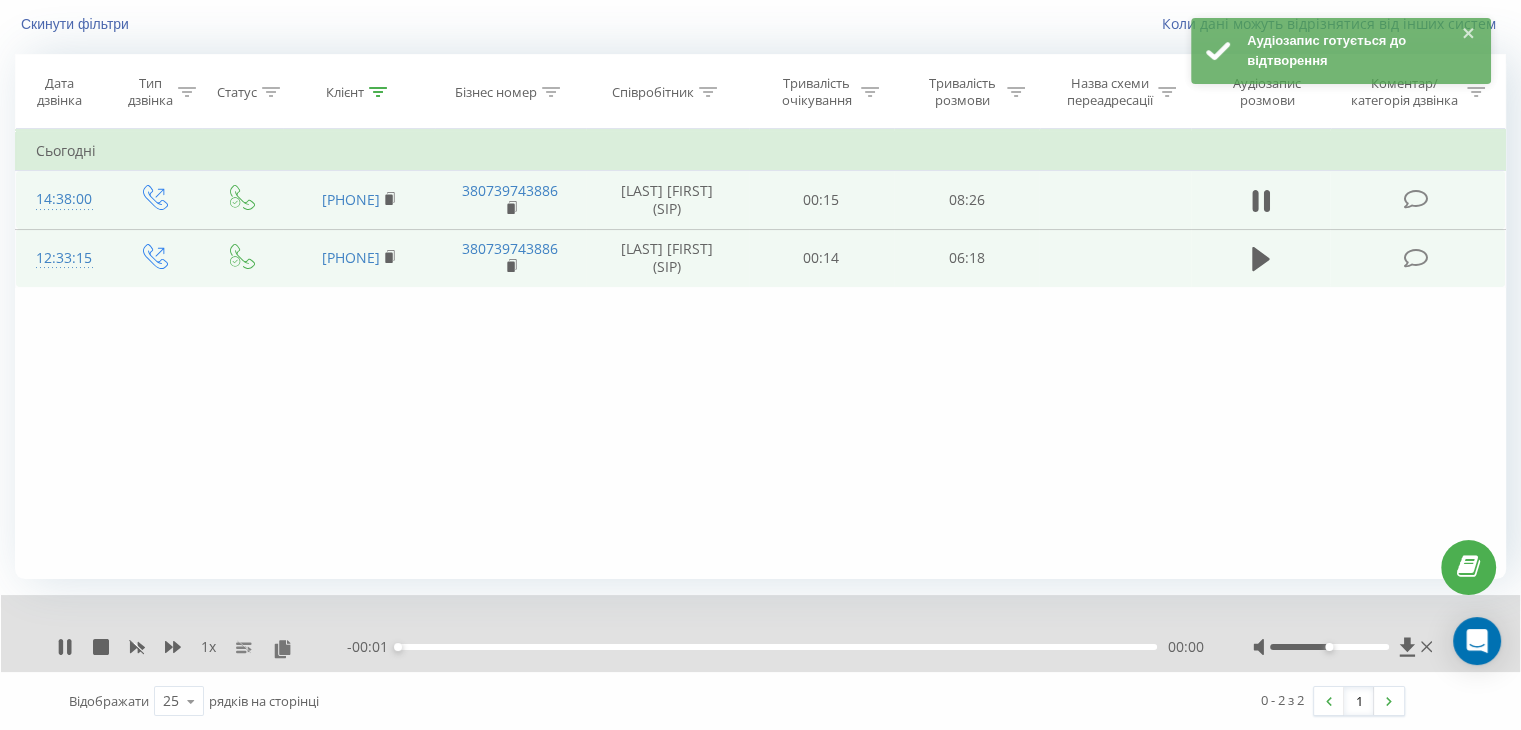 click at bounding box center (1114, 200) 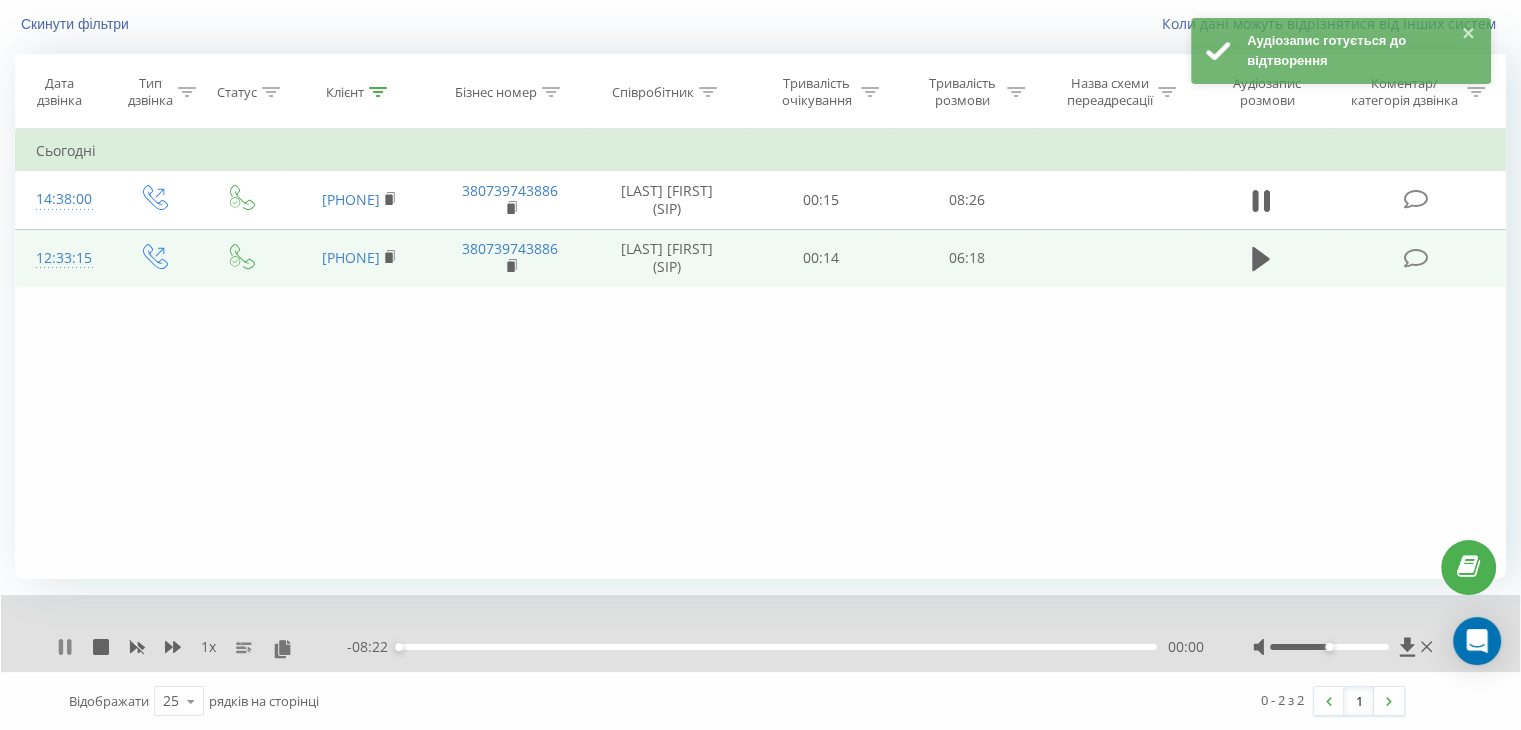 click 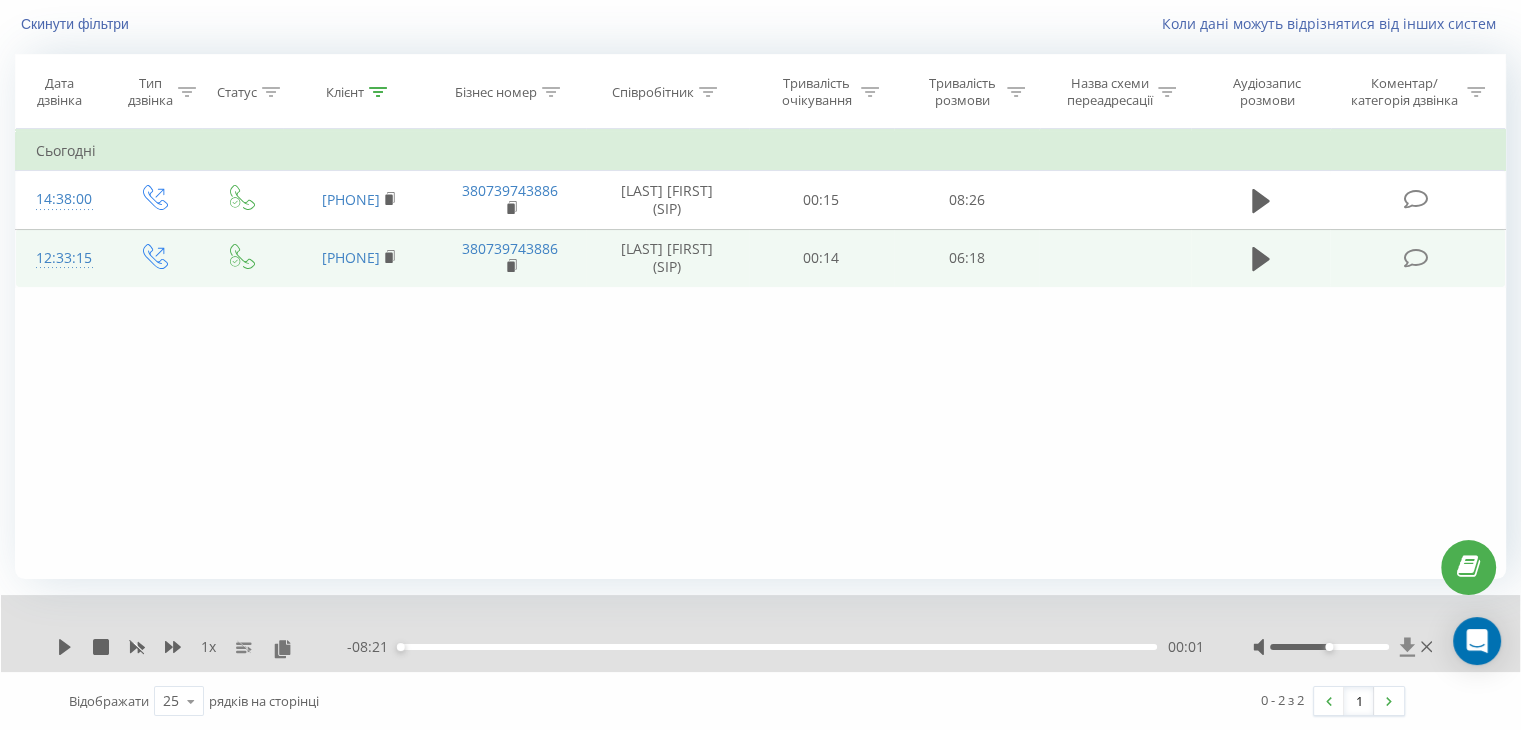 click 